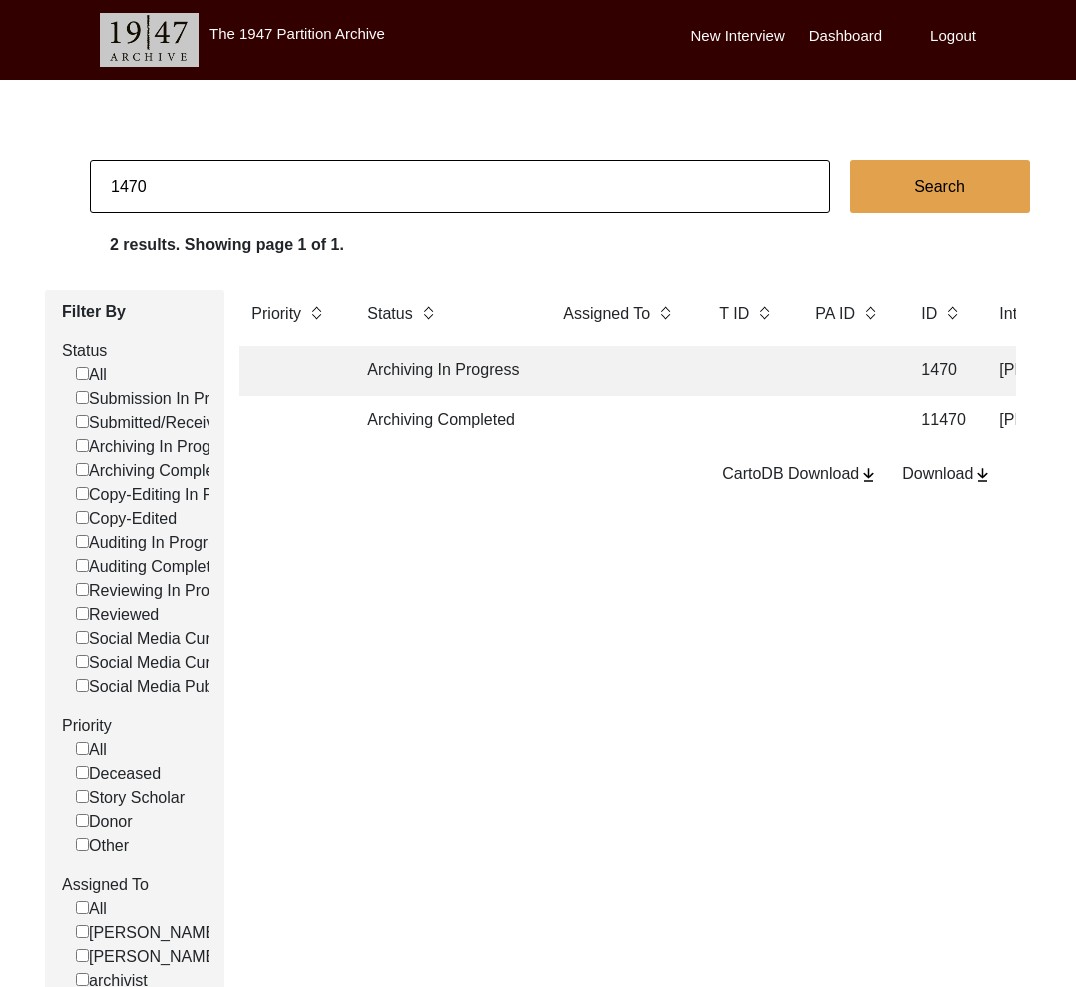 scroll, scrollTop: 0, scrollLeft: 0, axis: both 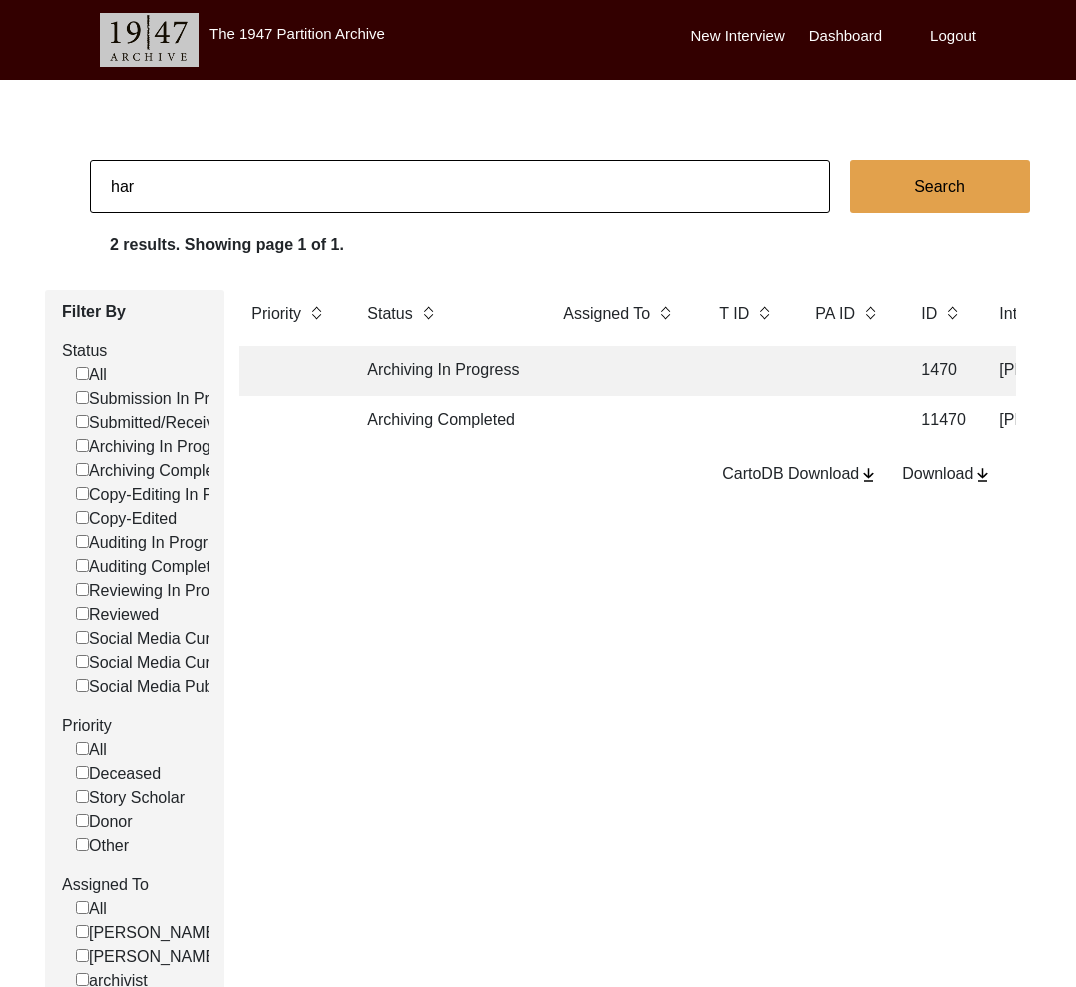 type on "[PERSON_NAME]" 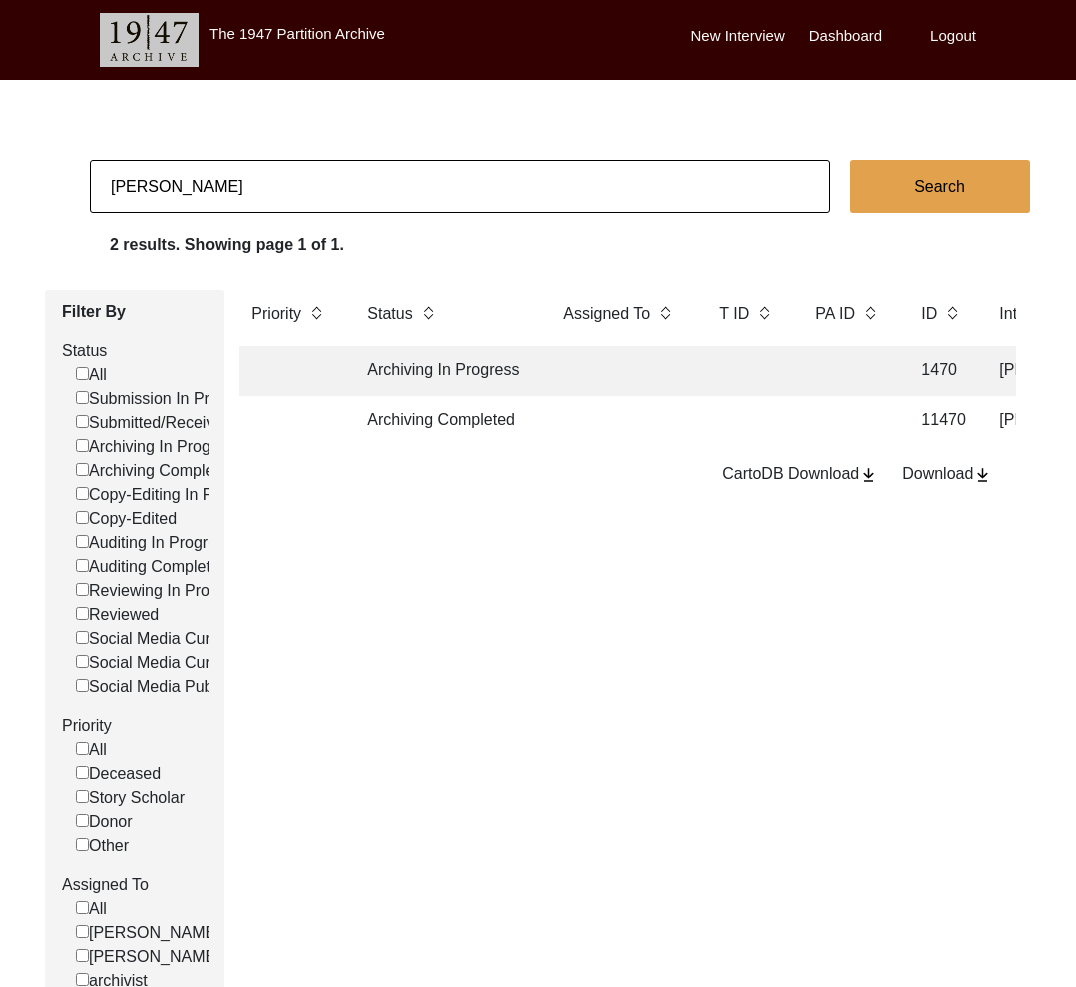 checkbox on "false" 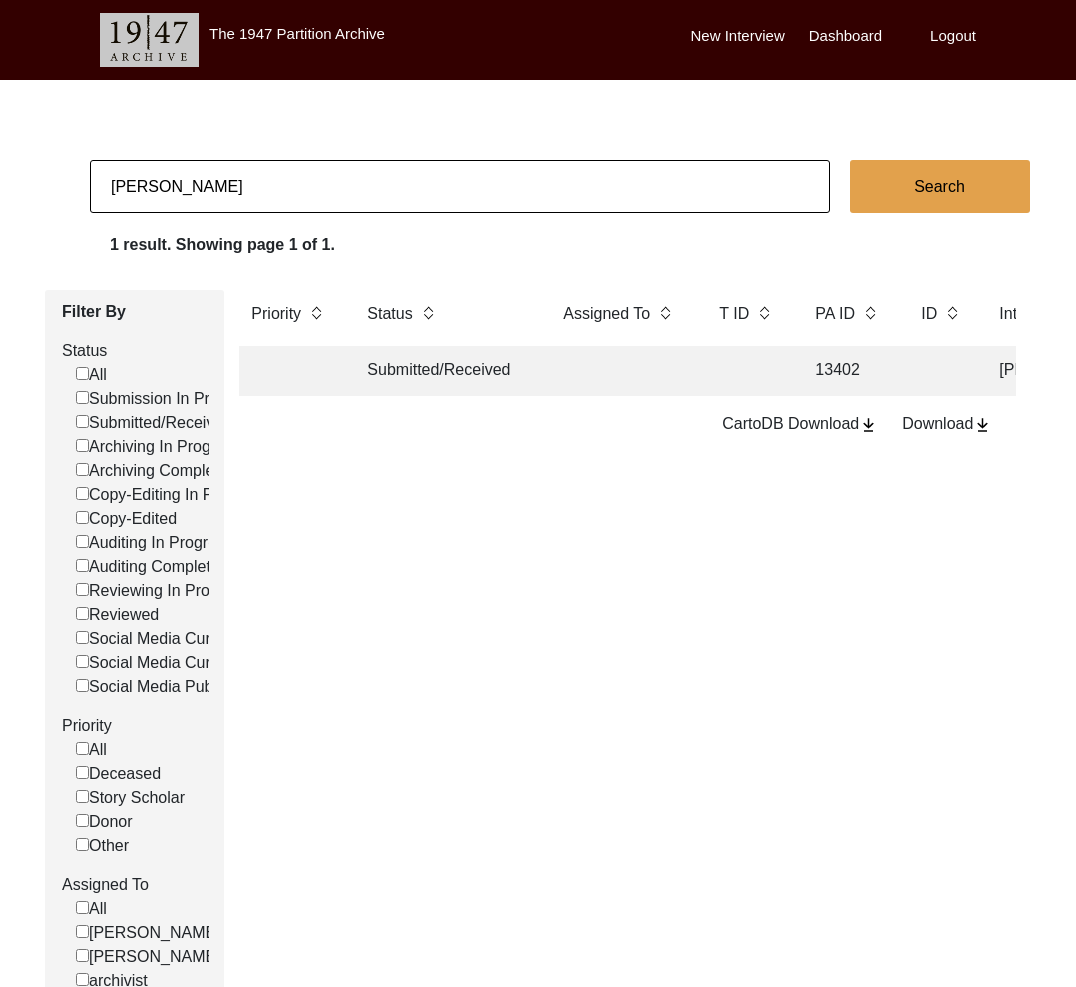 scroll, scrollTop: 0, scrollLeft: 1, axis: horizontal 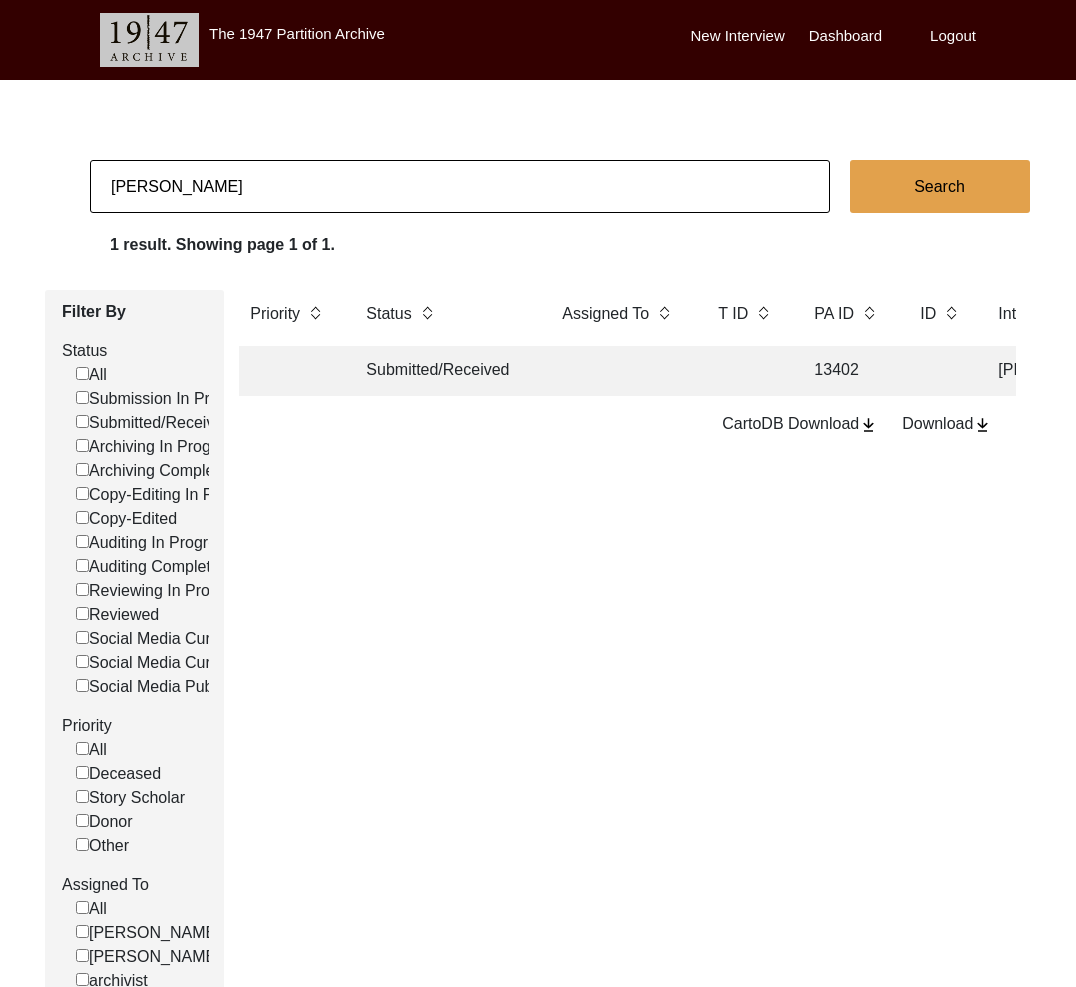 click on "Submitted/Received" 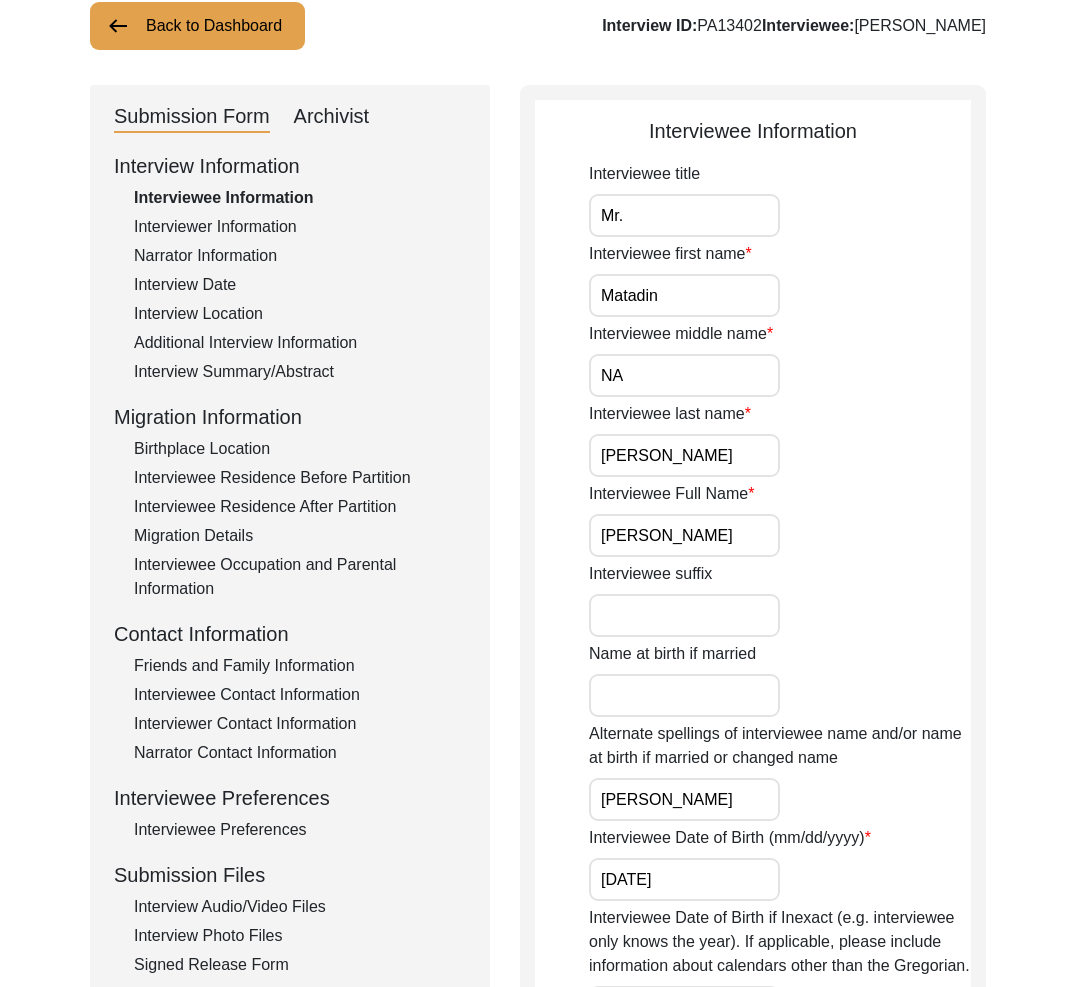 scroll, scrollTop: 249, scrollLeft: 0, axis: vertical 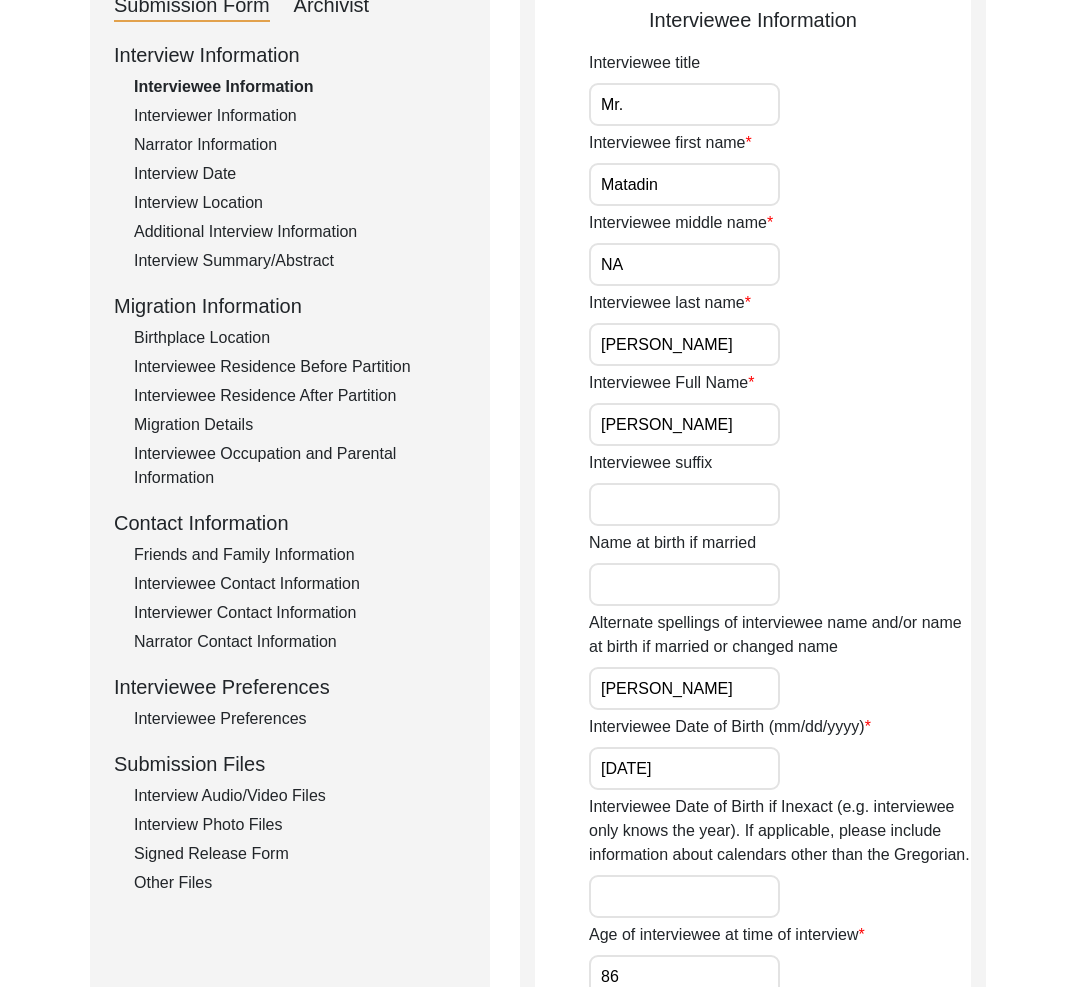 click on "Interview Photo Files" 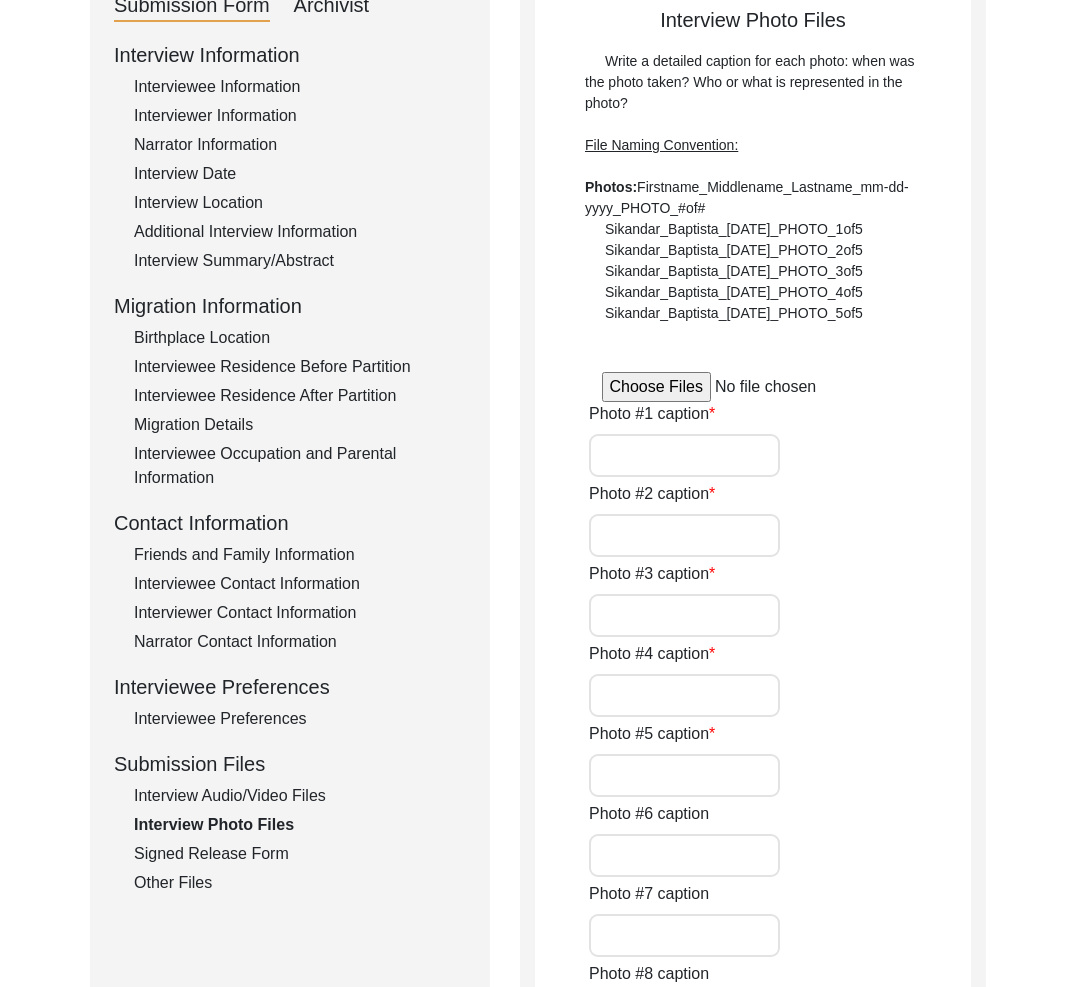 type on "[PERSON_NAME] speaking during the interview." 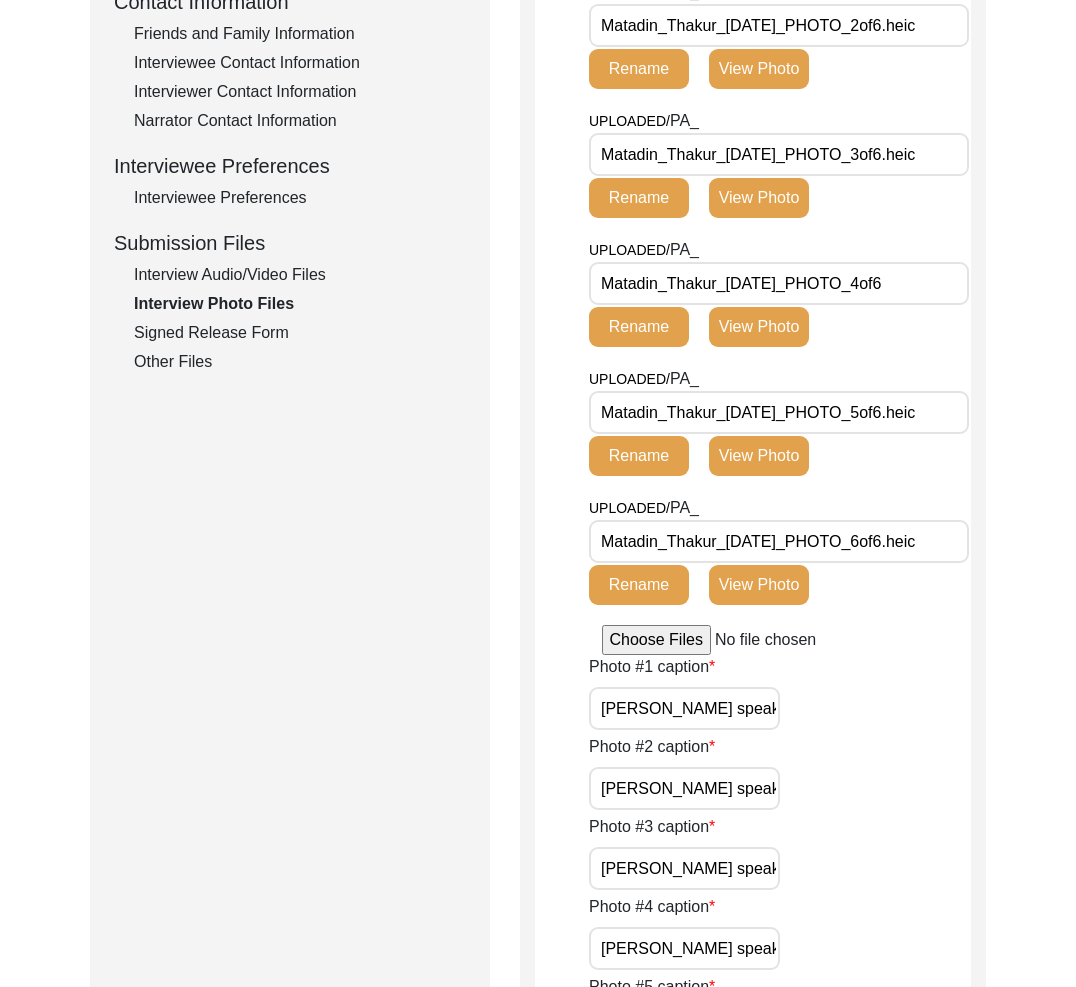 scroll, scrollTop: 735, scrollLeft: 0, axis: vertical 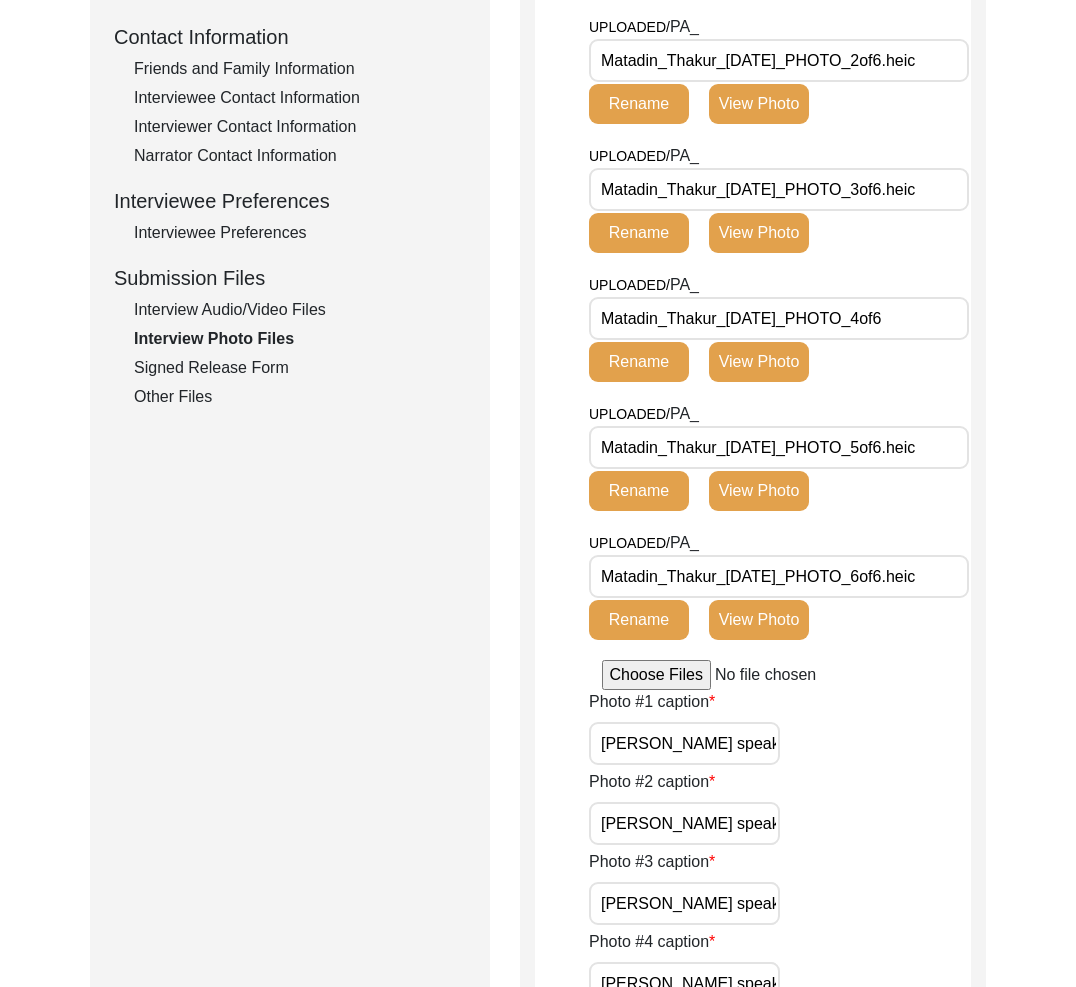 click on "Matadin_Thakur_[DATE]_PHOTO_4of6" at bounding box center [779, 318] 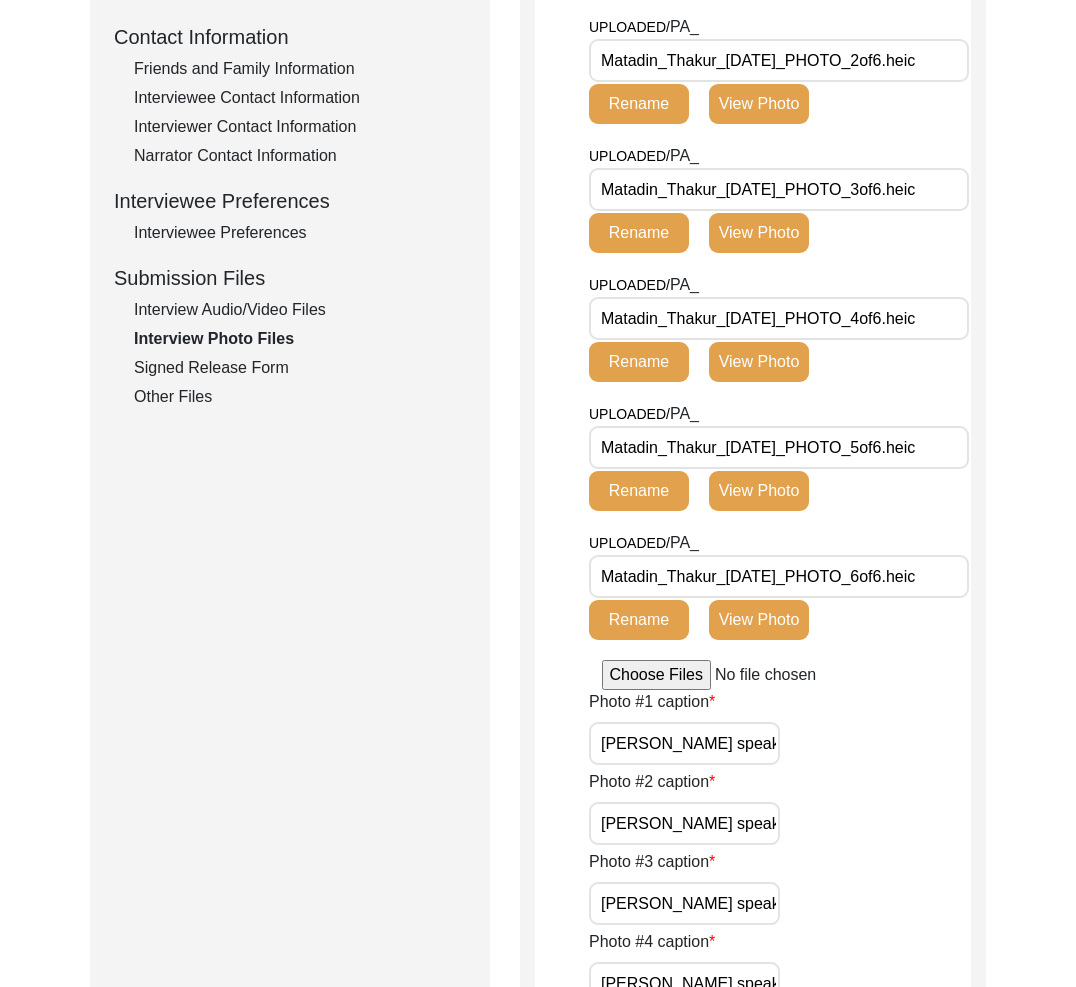 type on "Matadin_Thakur_[DATE]_PHOTO_4of6.heic" 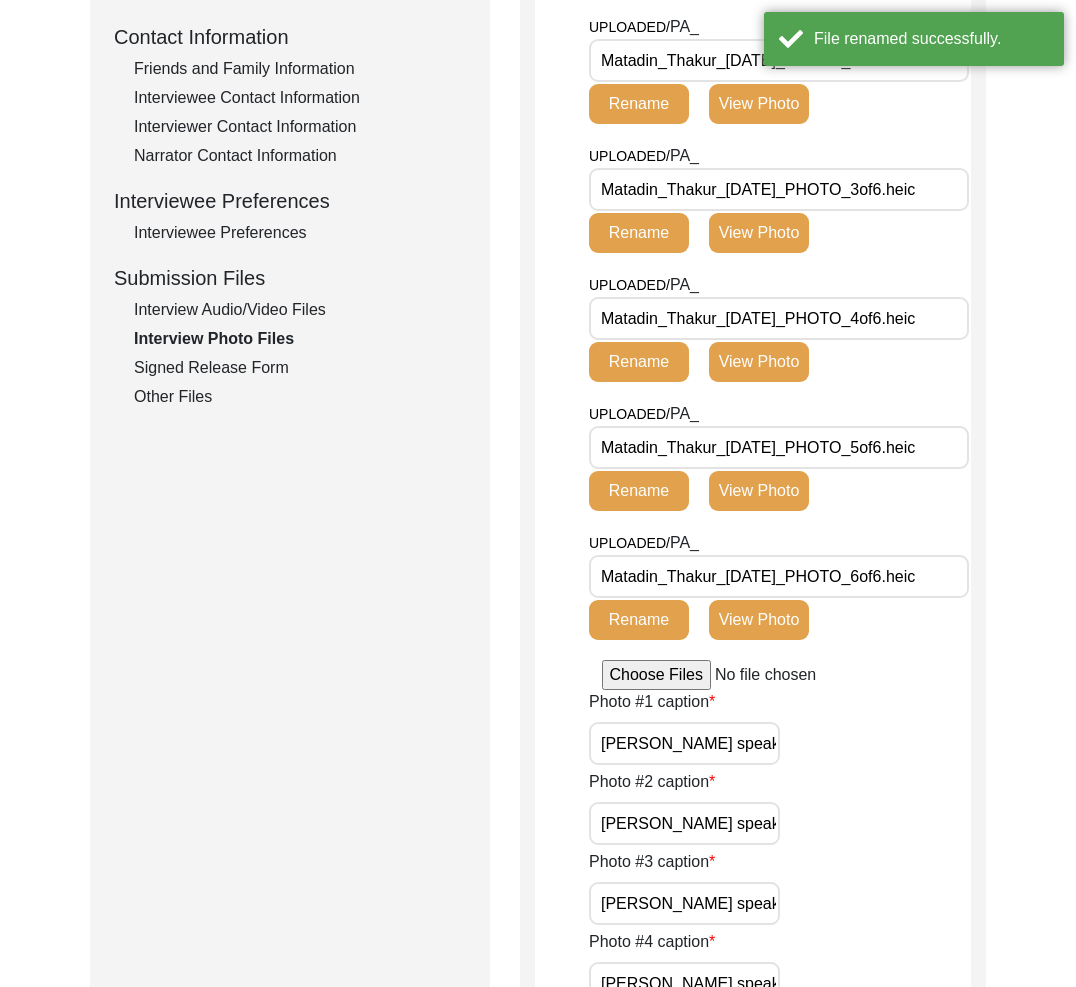 drag, startPoint x: 251, startPoint y: 373, endPoint x: 250, endPoint y: 346, distance: 27.018513 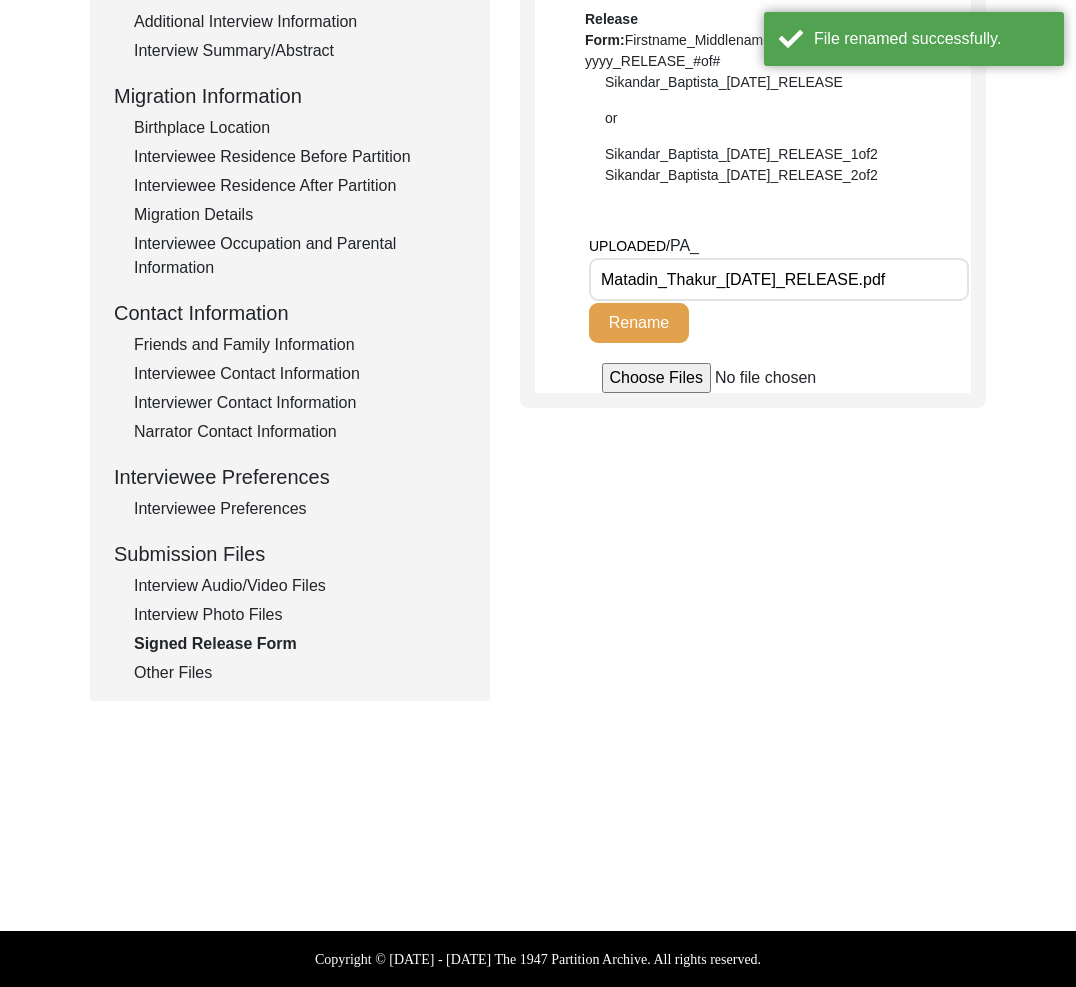 click on "Interview Photo Files" 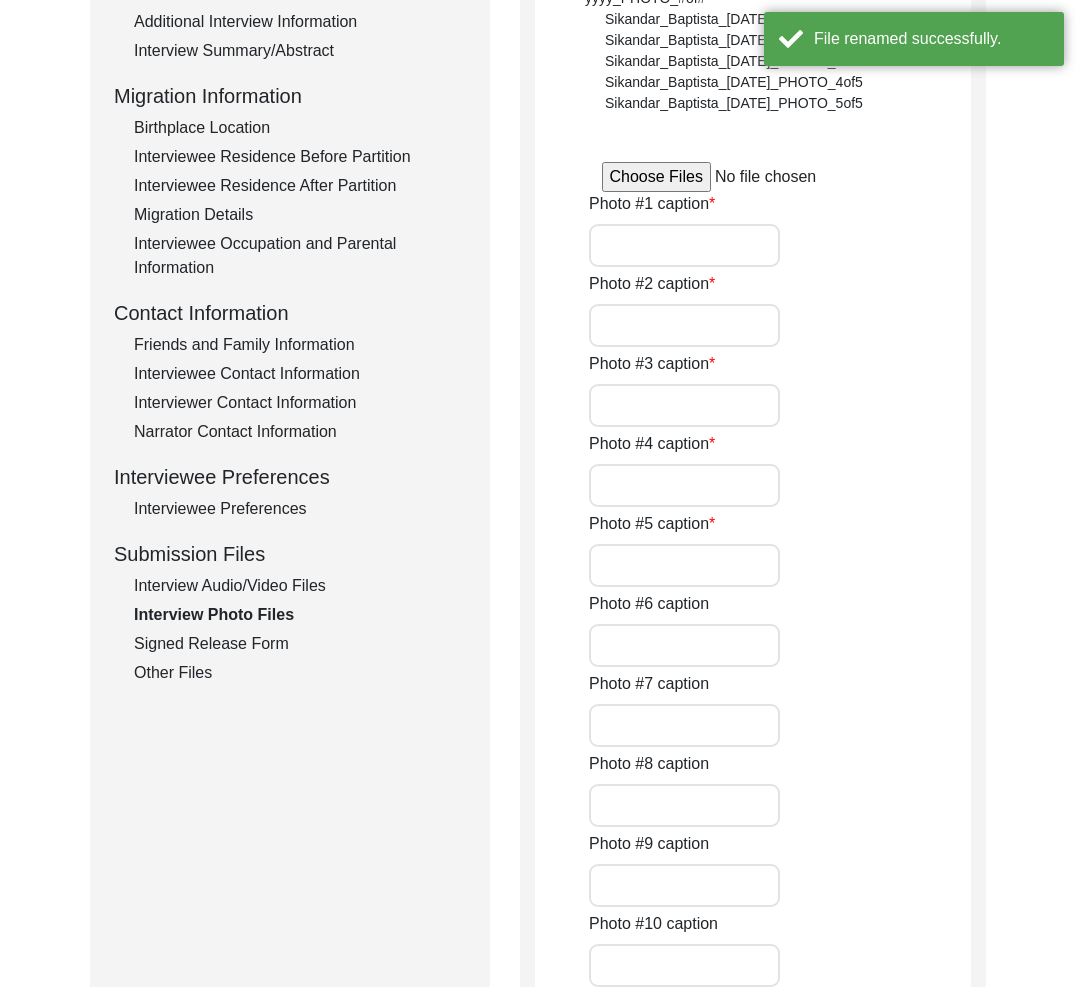 type on "[PERSON_NAME] speaking during the interview." 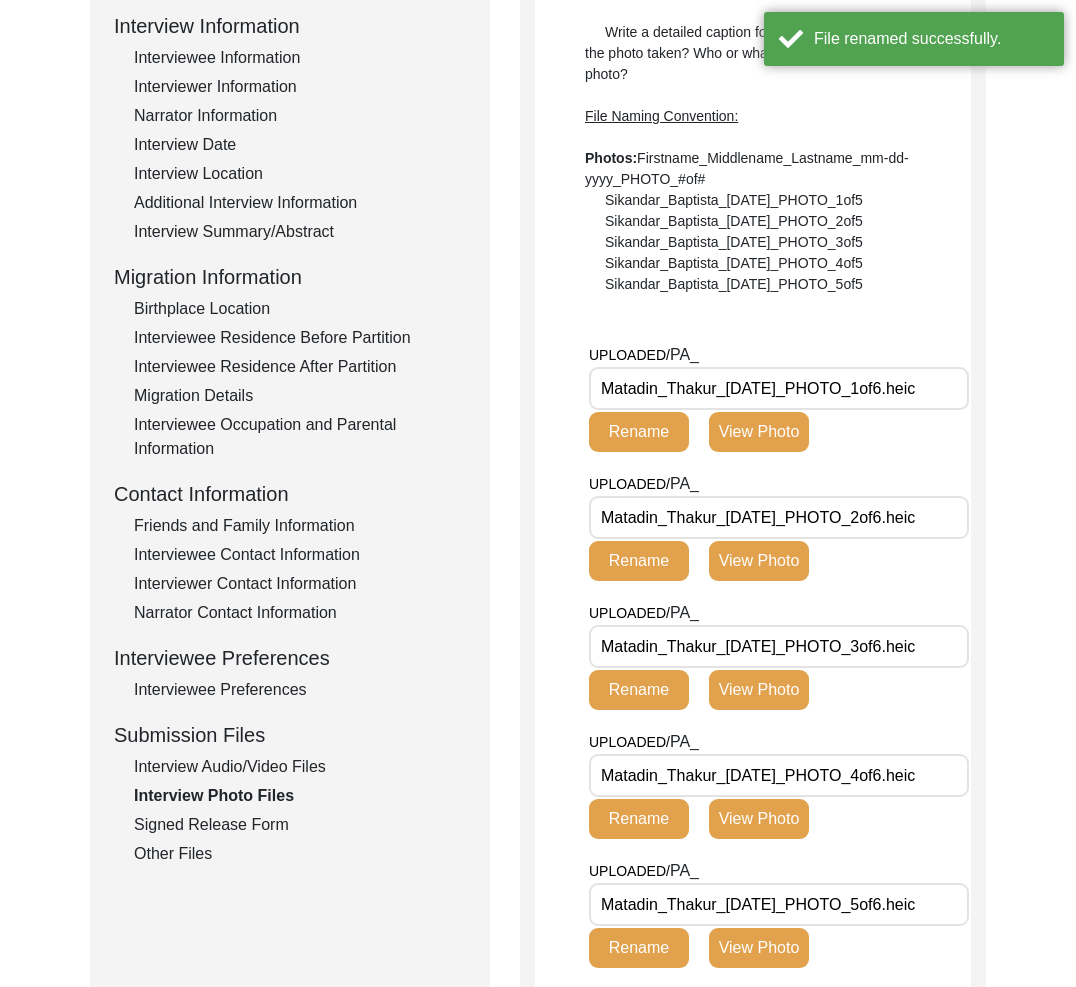 scroll, scrollTop: 279, scrollLeft: 0, axis: vertical 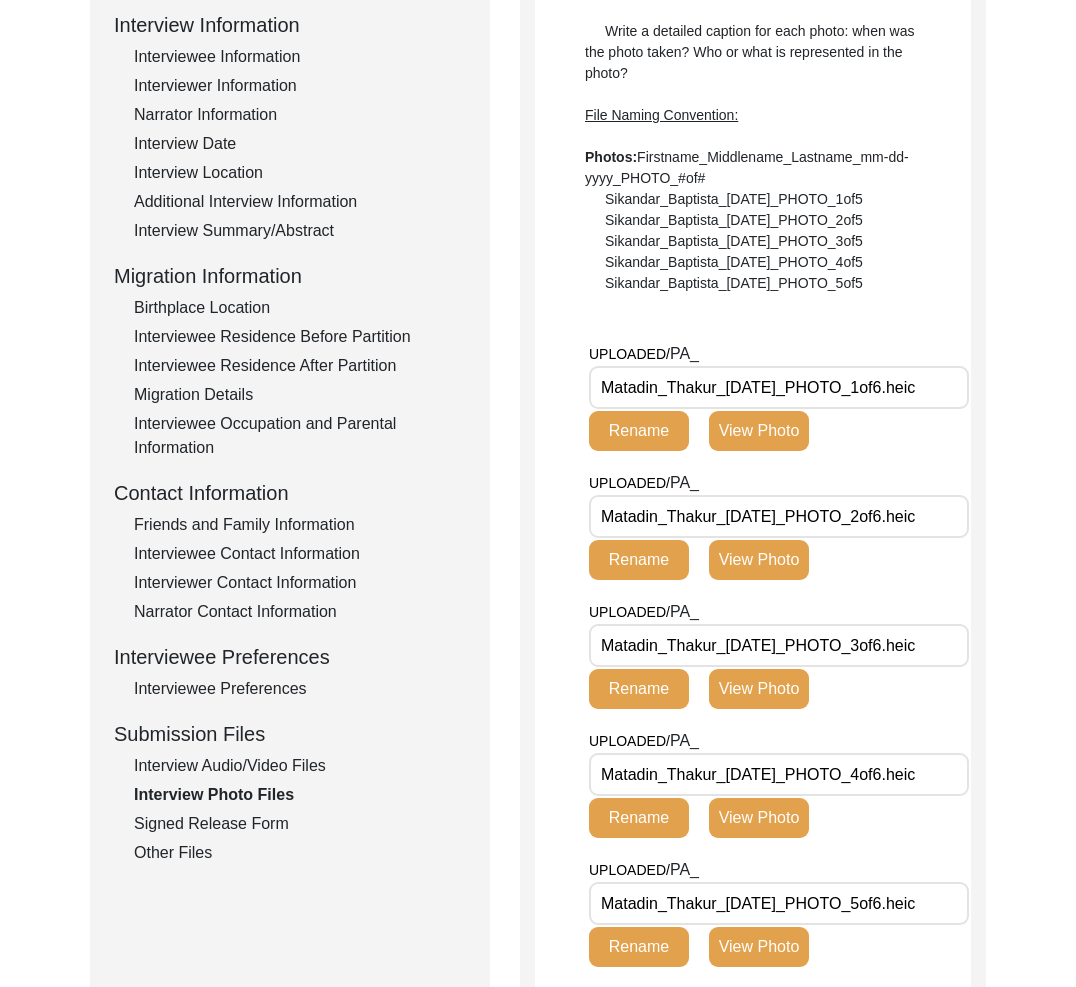 click on "Interviewee Information" 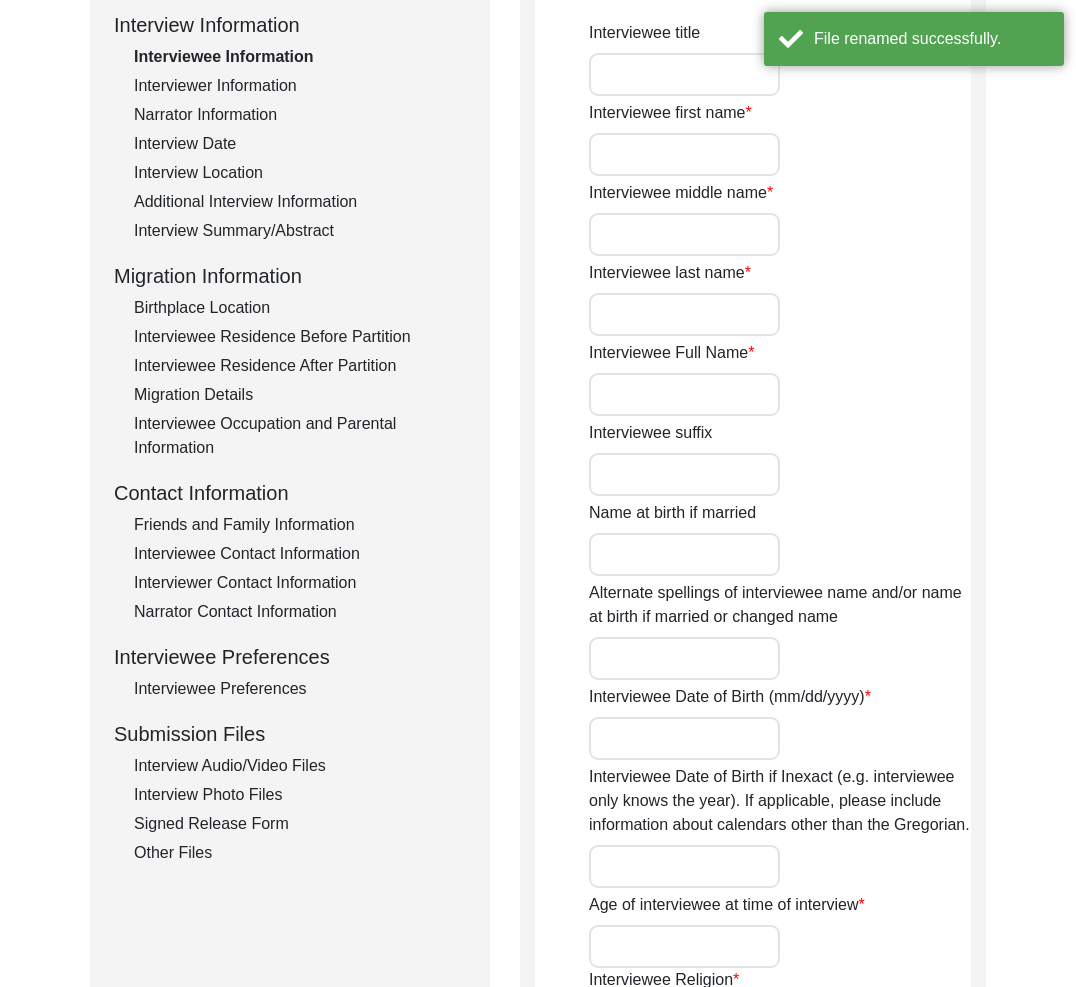 type on "Mr." 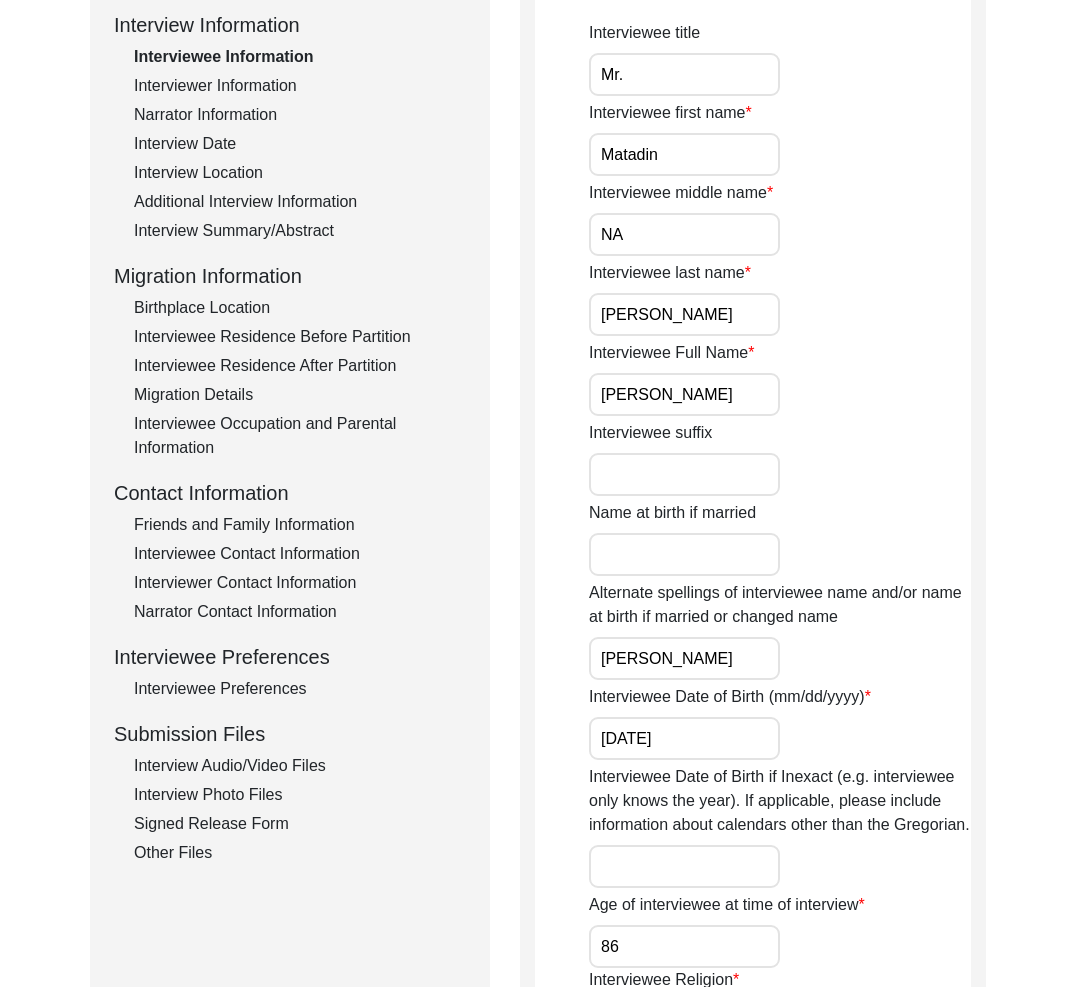 click on "Birthplace Location" 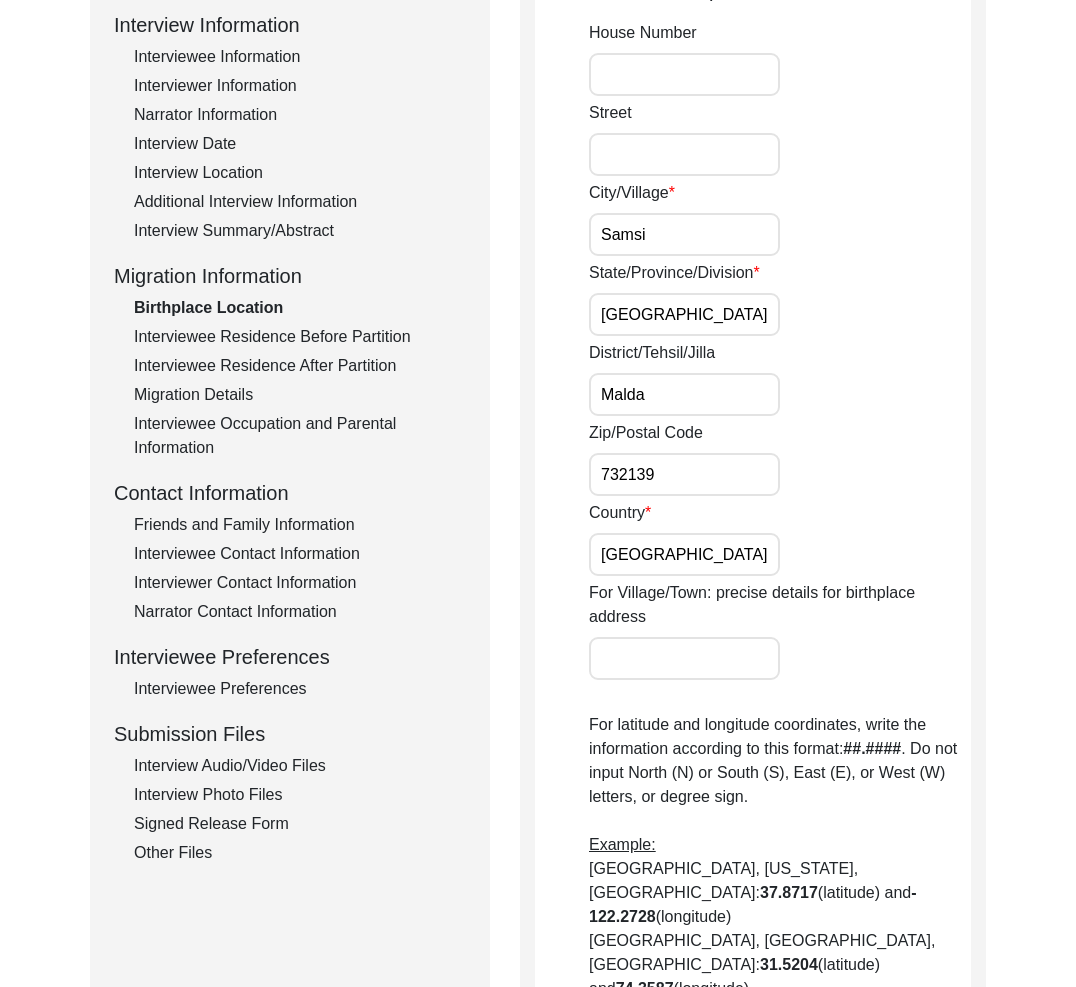 click on "Friends and Family Information" 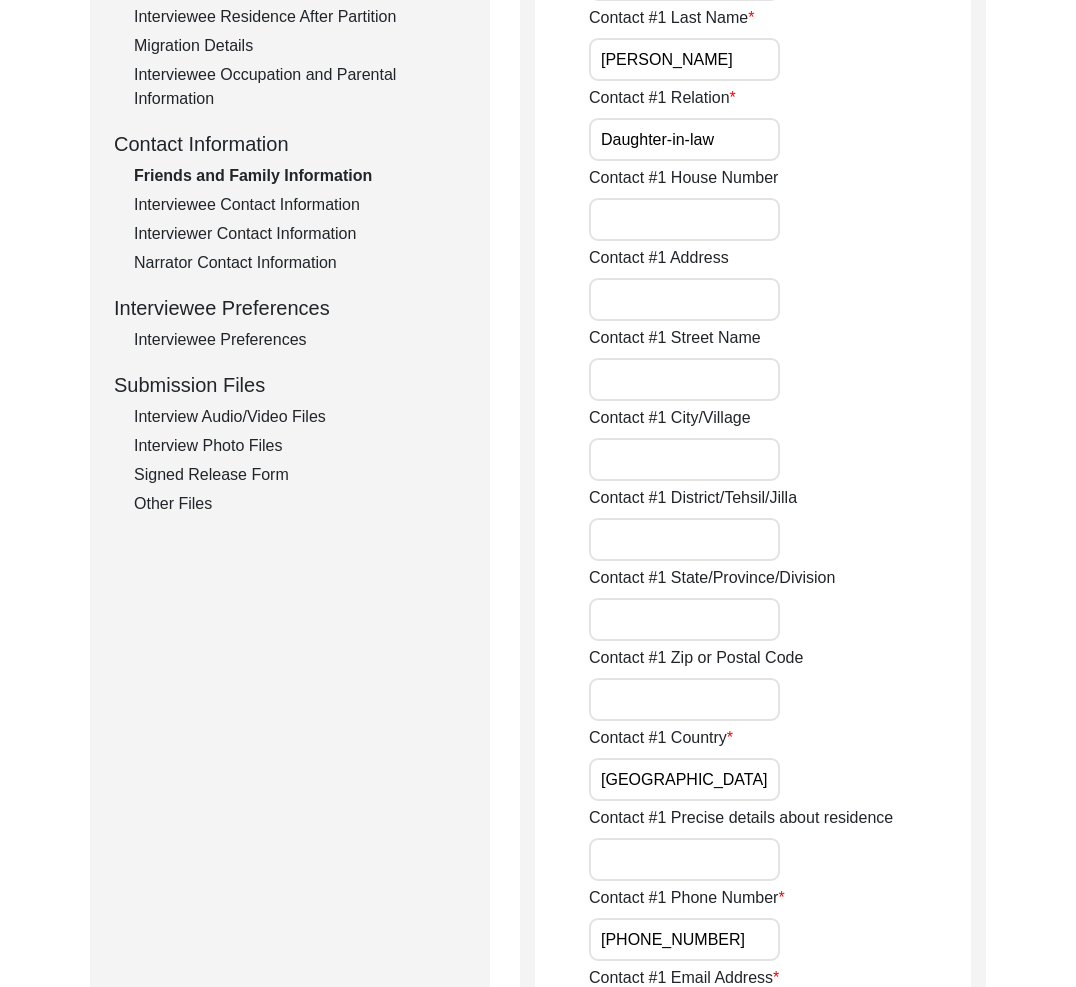 scroll, scrollTop: 263, scrollLeft: 0, axis: vertical 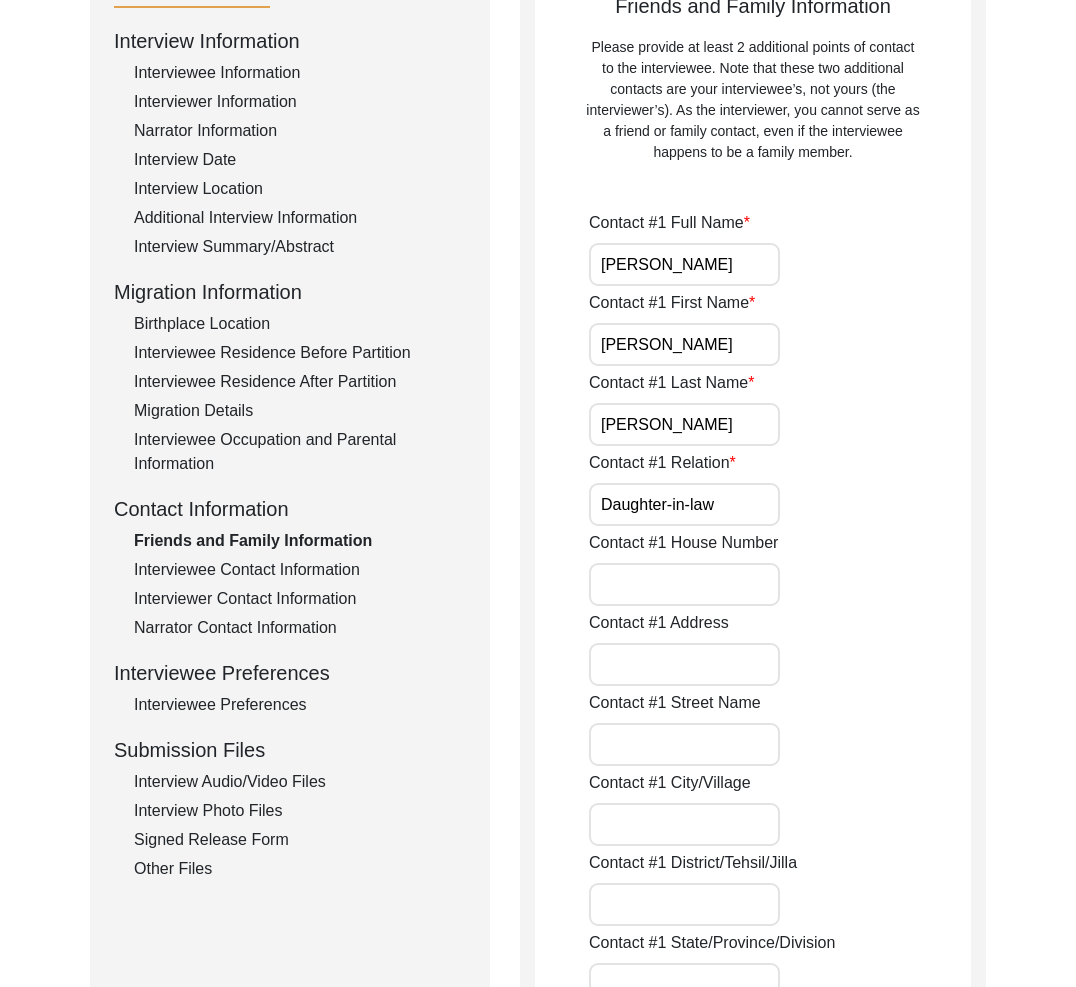 click on "Interviewee Contact Information" 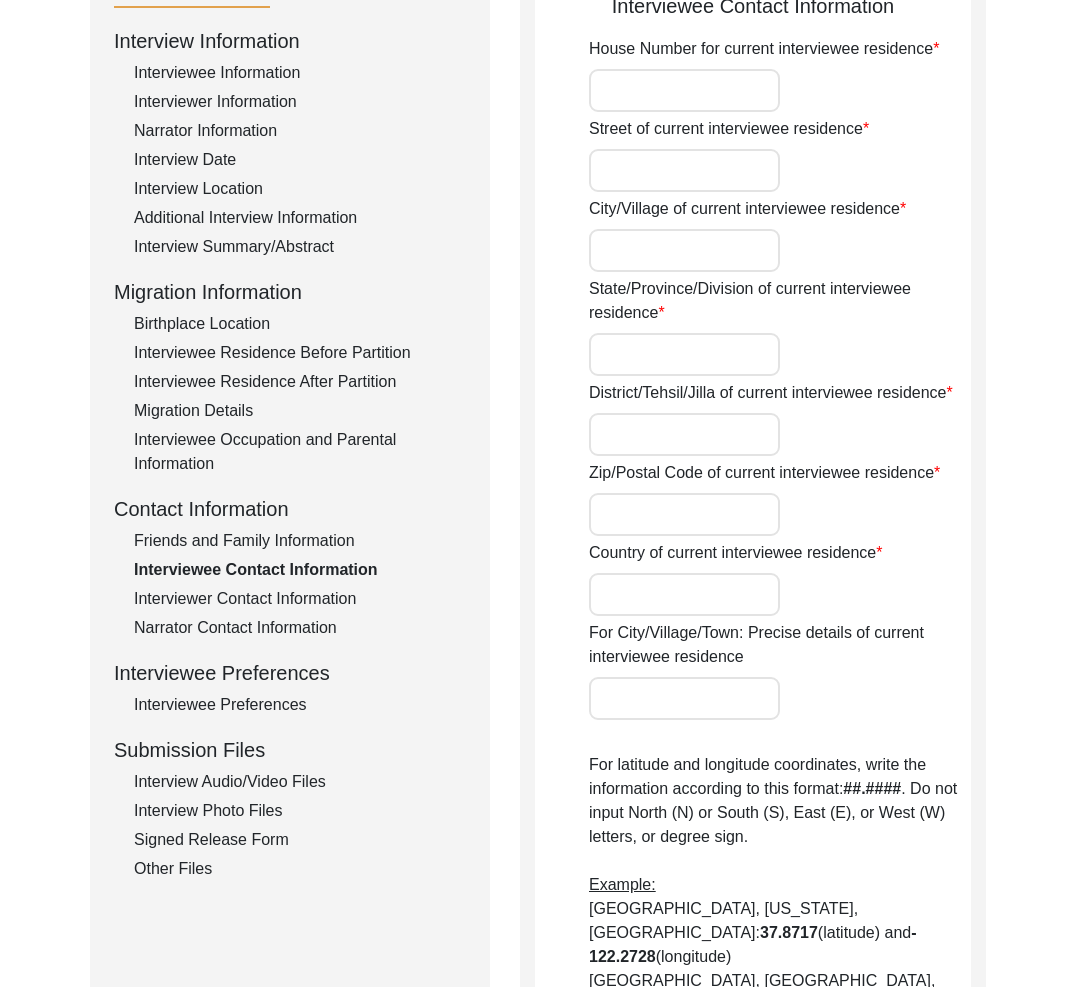 type on "A 404, [PERSON_NAME] KRB Greens" 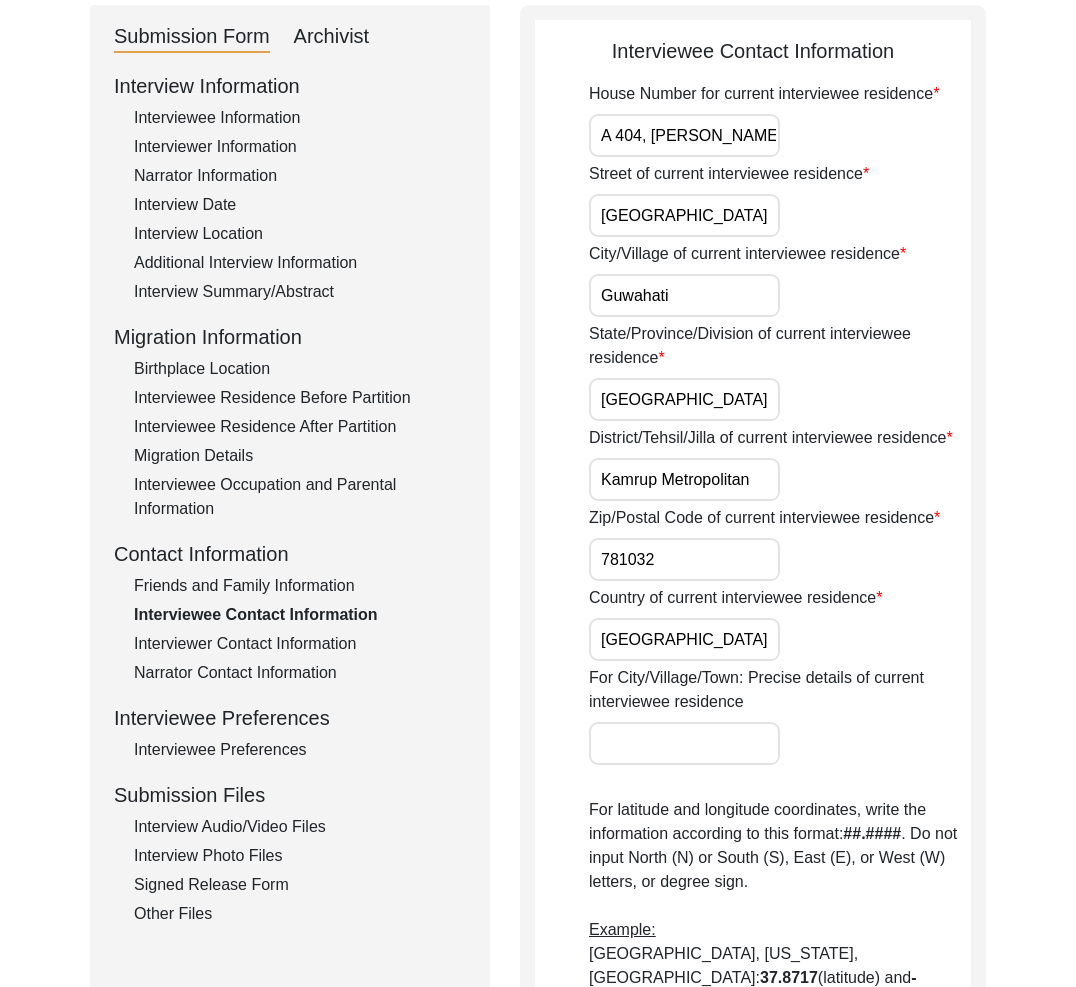 scroll, scrollTop: 259, scrollLeft: 0, axis: vertical 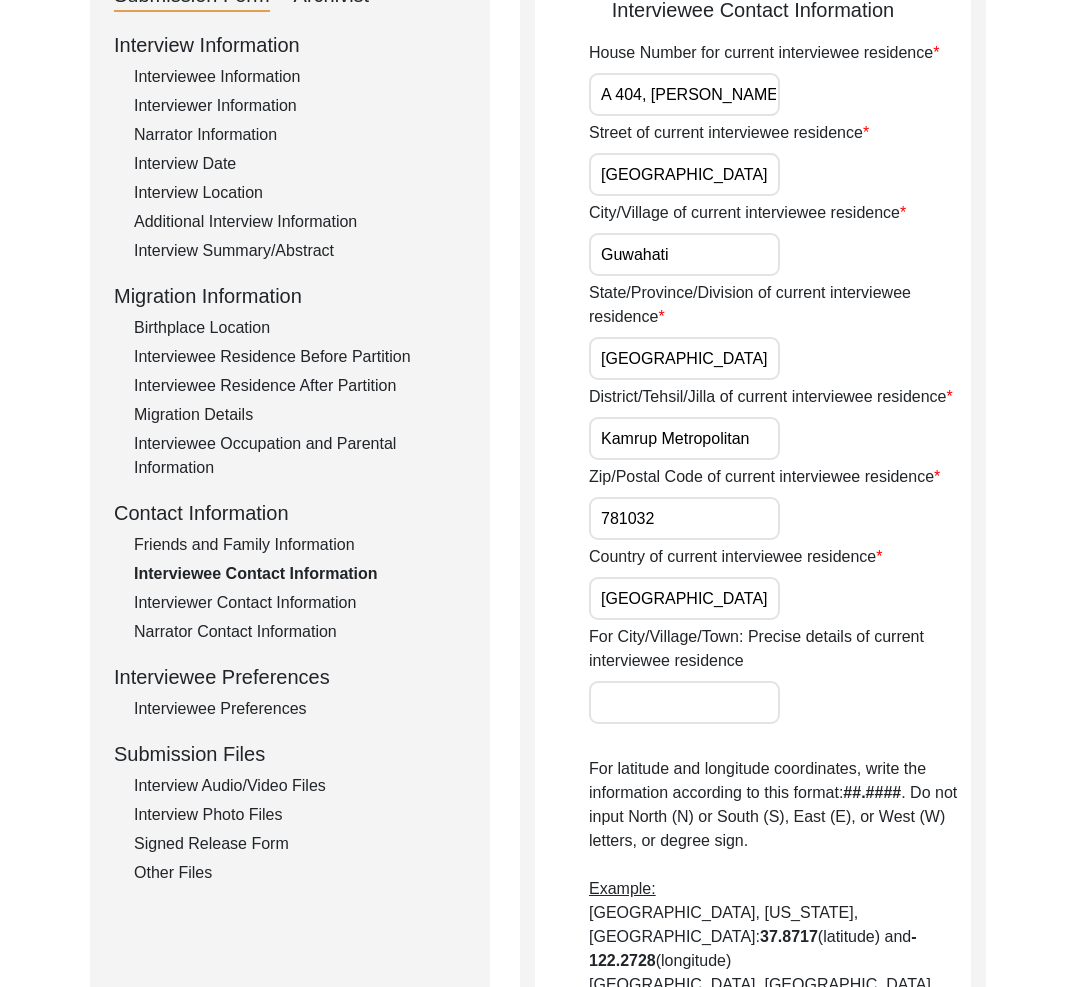 drag, startPoint x: 231, startPoint y: 784, endPoint x: 281, endPoint y: 784, distance: 50 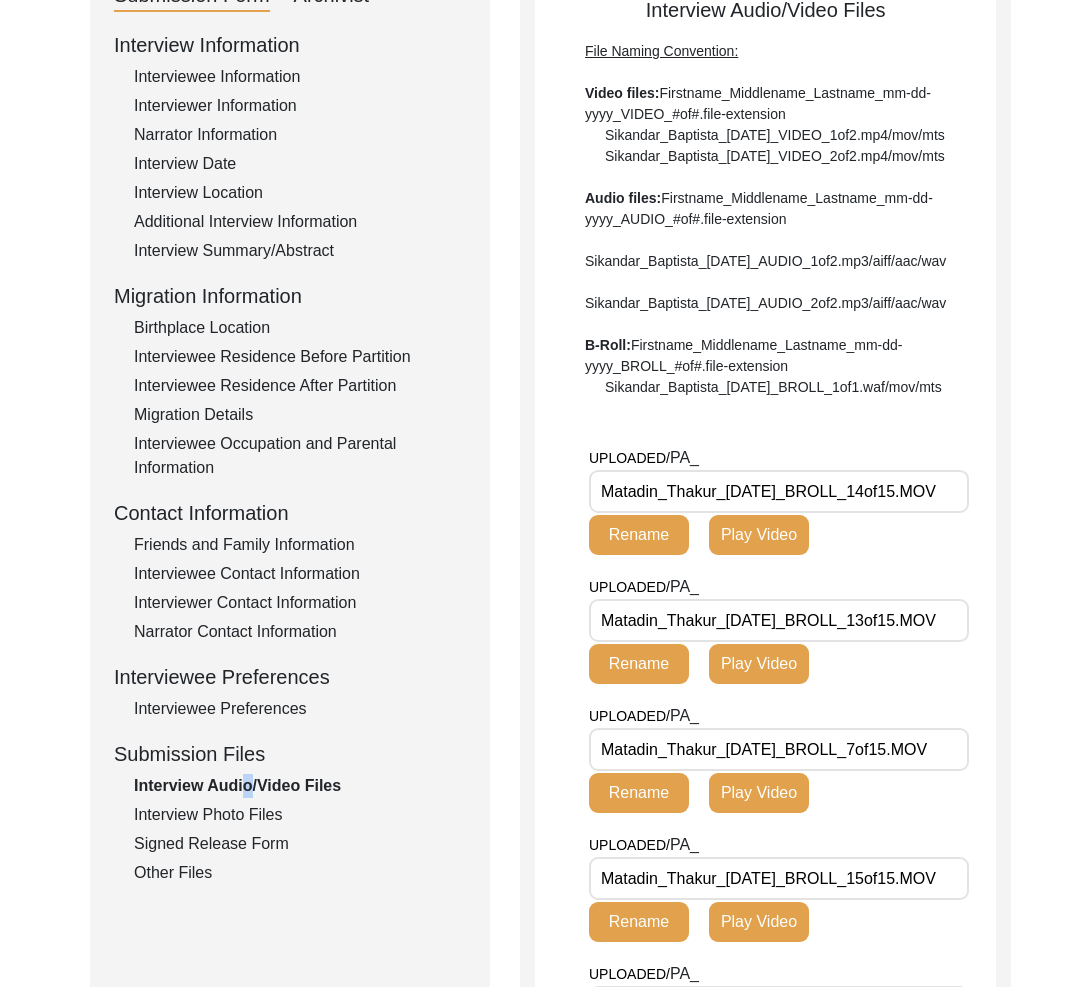 scroll, scrollTop: 0, scrollLeft: 2, axis: horizontal 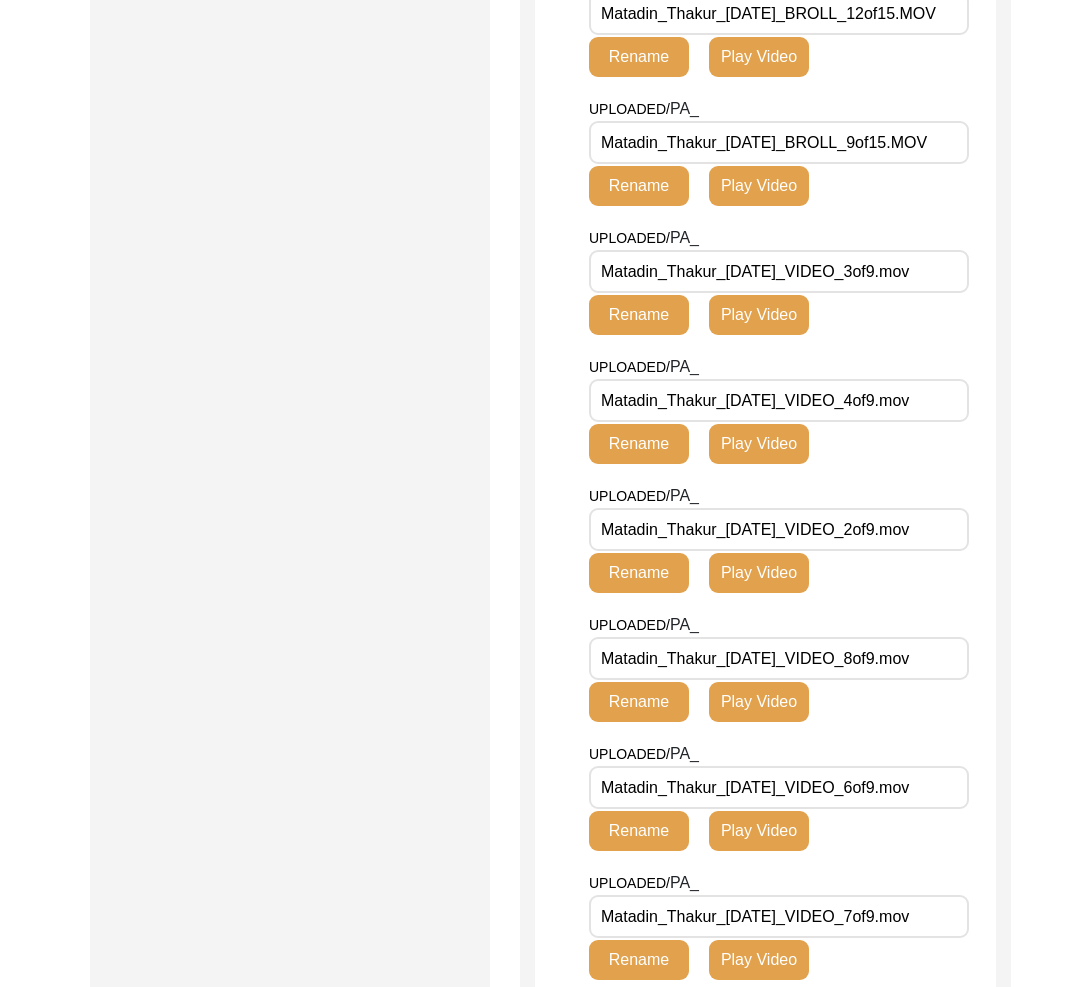 click on "Play Video" 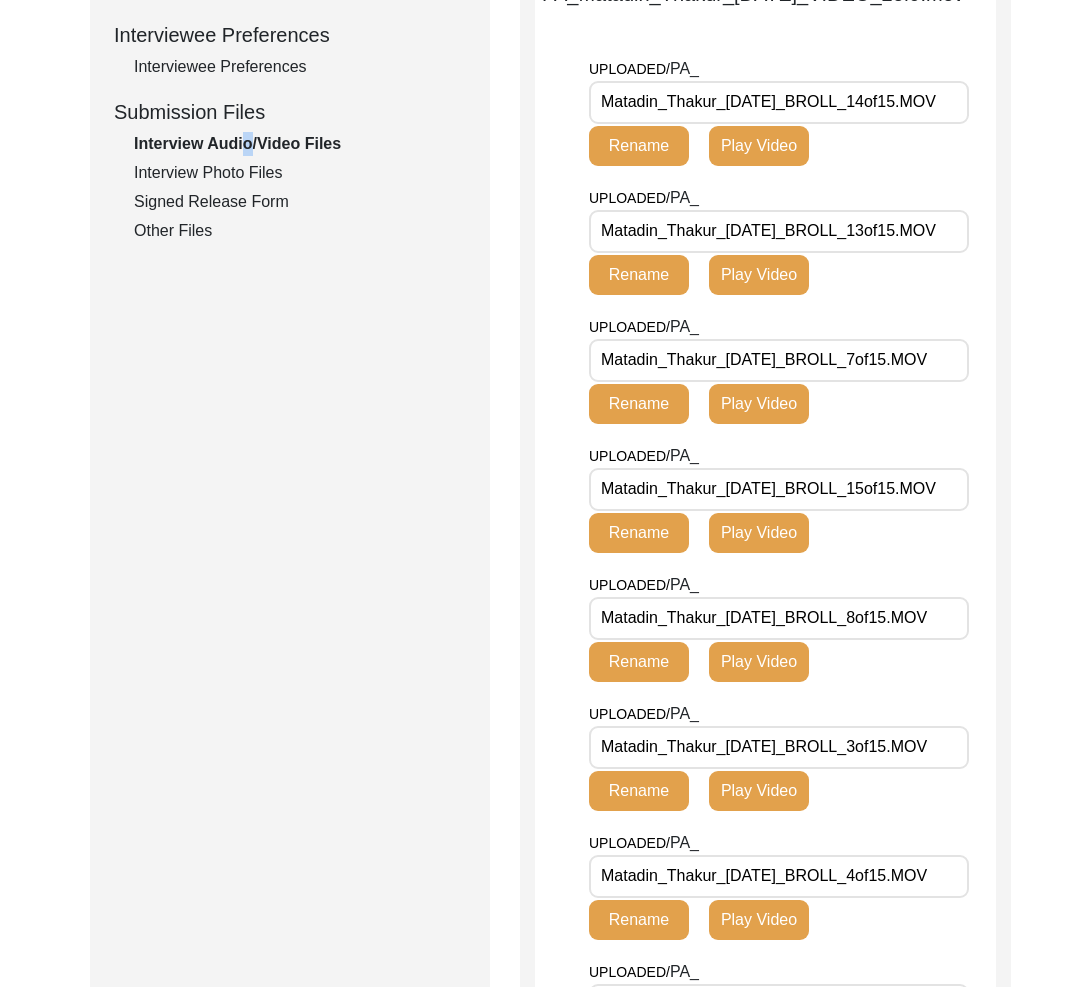 scroll, scrollTop: 269, scrollLeft: 0, axis: vertical 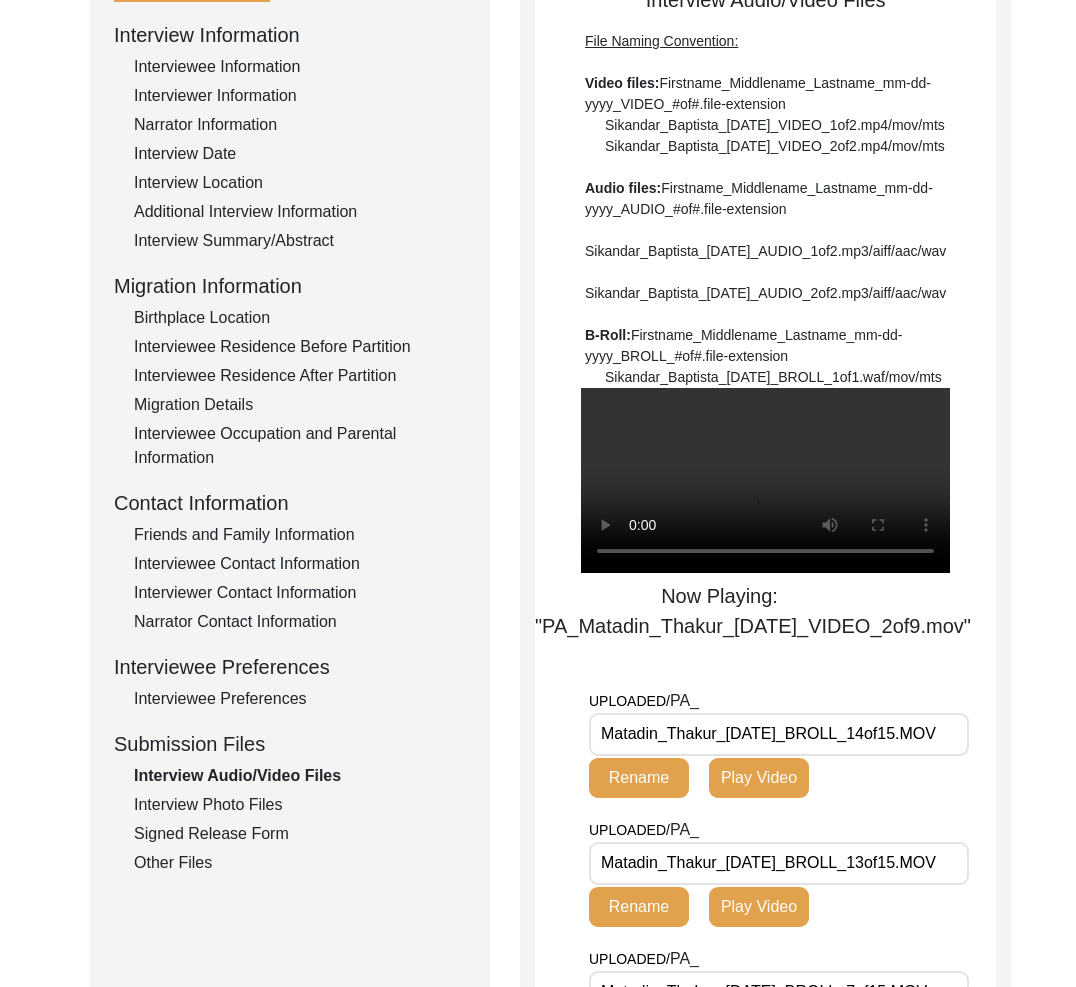 click on "Interview Information   Interviewee Information   Interviewer Information   Narrator Information   Interview Date   Interview Location   Additional Interview Information   Interview Summary/Abstract   Migration Information   Birthplace Location   Interviewee Residence Before Partition   Interviewee Residence After Partition   Migration Details   Interviewee Occupation and Parental Information   Contact Information   Friends and Family Information   Interviewee Contact Information   Interviewer Contact Information   Narrator Contact Information   Interviewee Preferences   Interviewee Preferences   Submission Files   Interview Audio/Video Files   Interview Photo Files   Signed Release Form   Other Files" 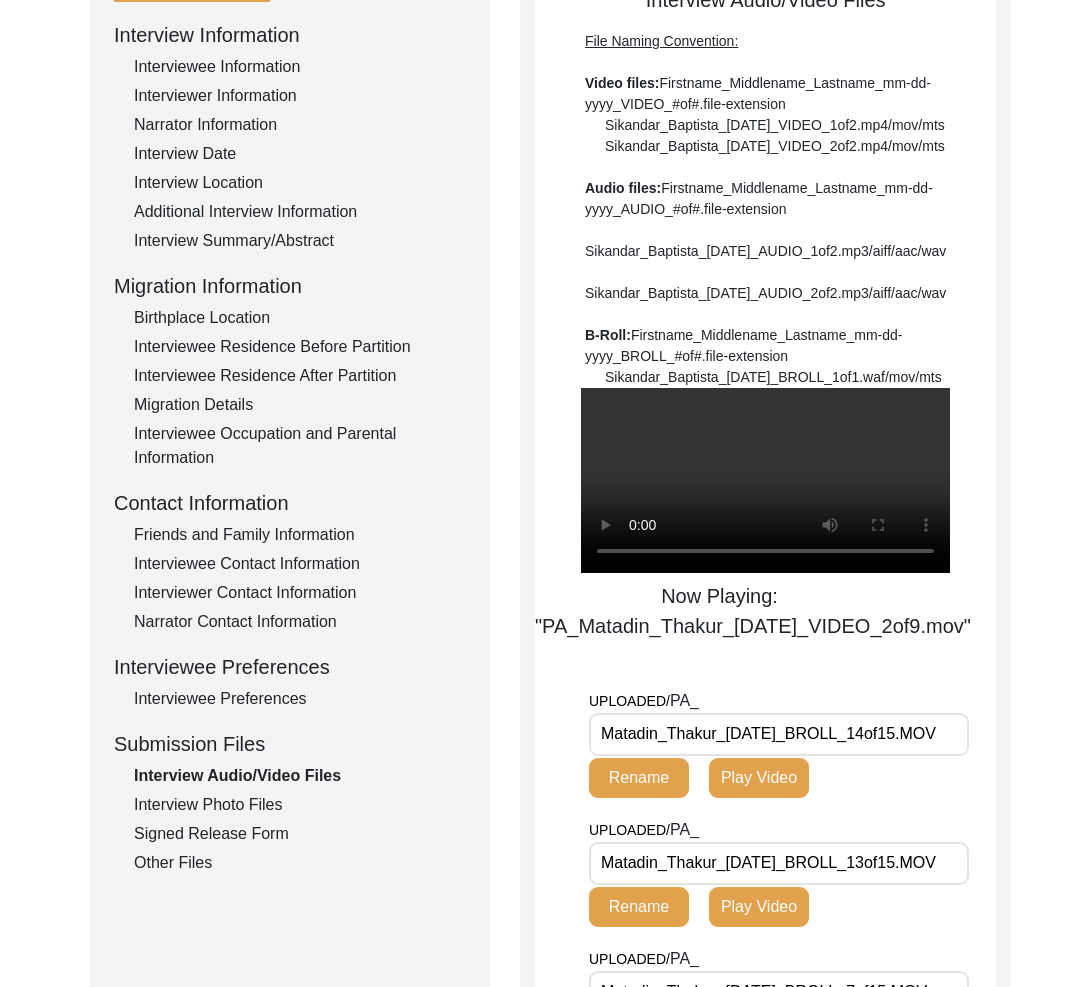 scroll, scrollTop: 0, scrollLeft: 0, axis: both 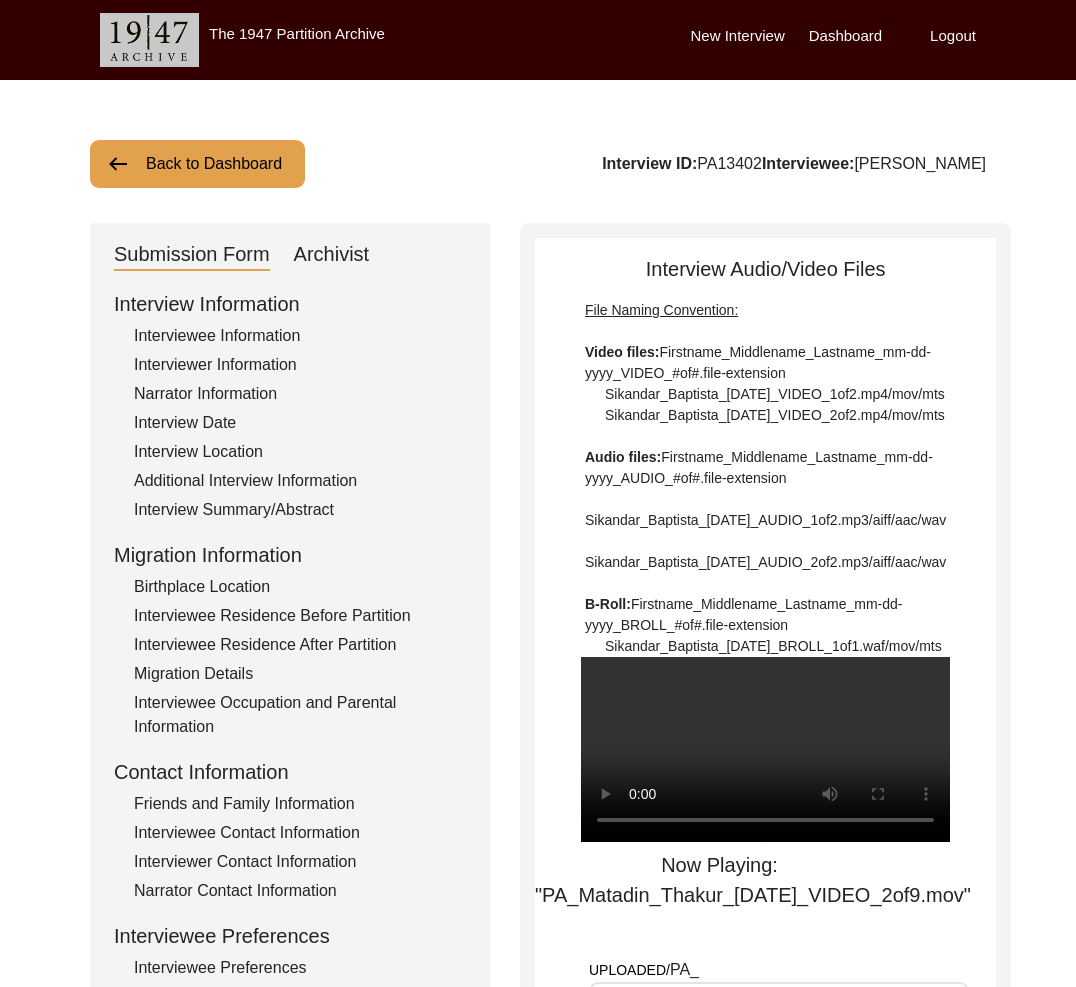 click on "Back to Dashboard" 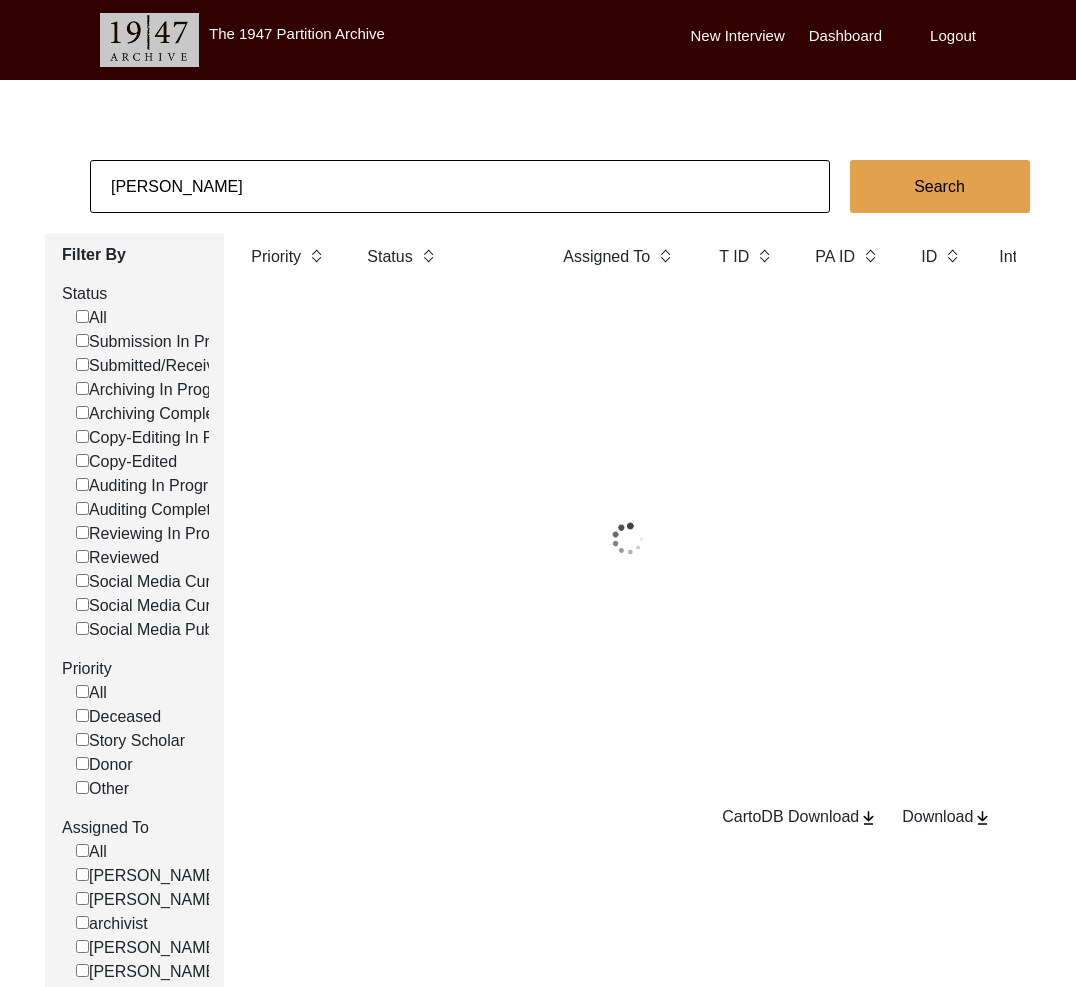 click on "[PERSON_NAME]" 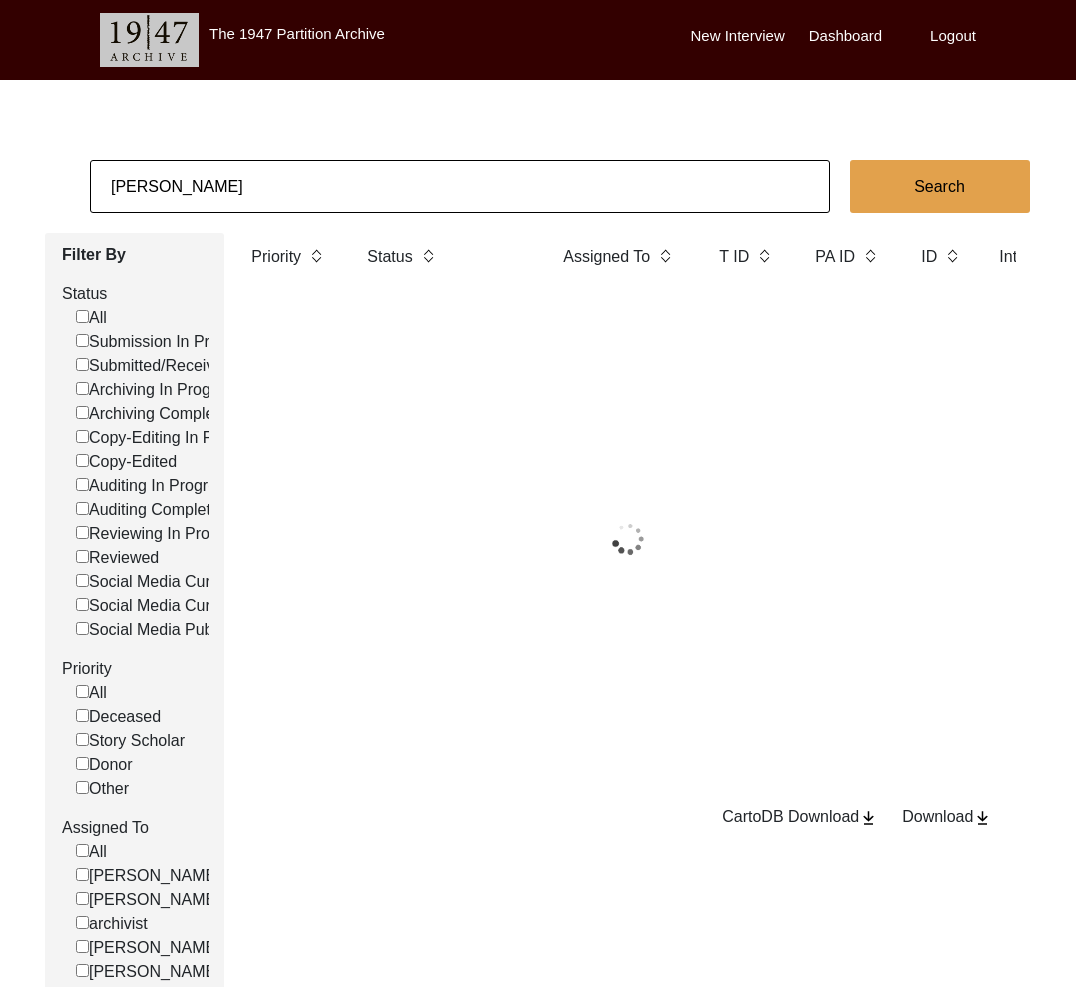 click on "[PERSON_NAME]" 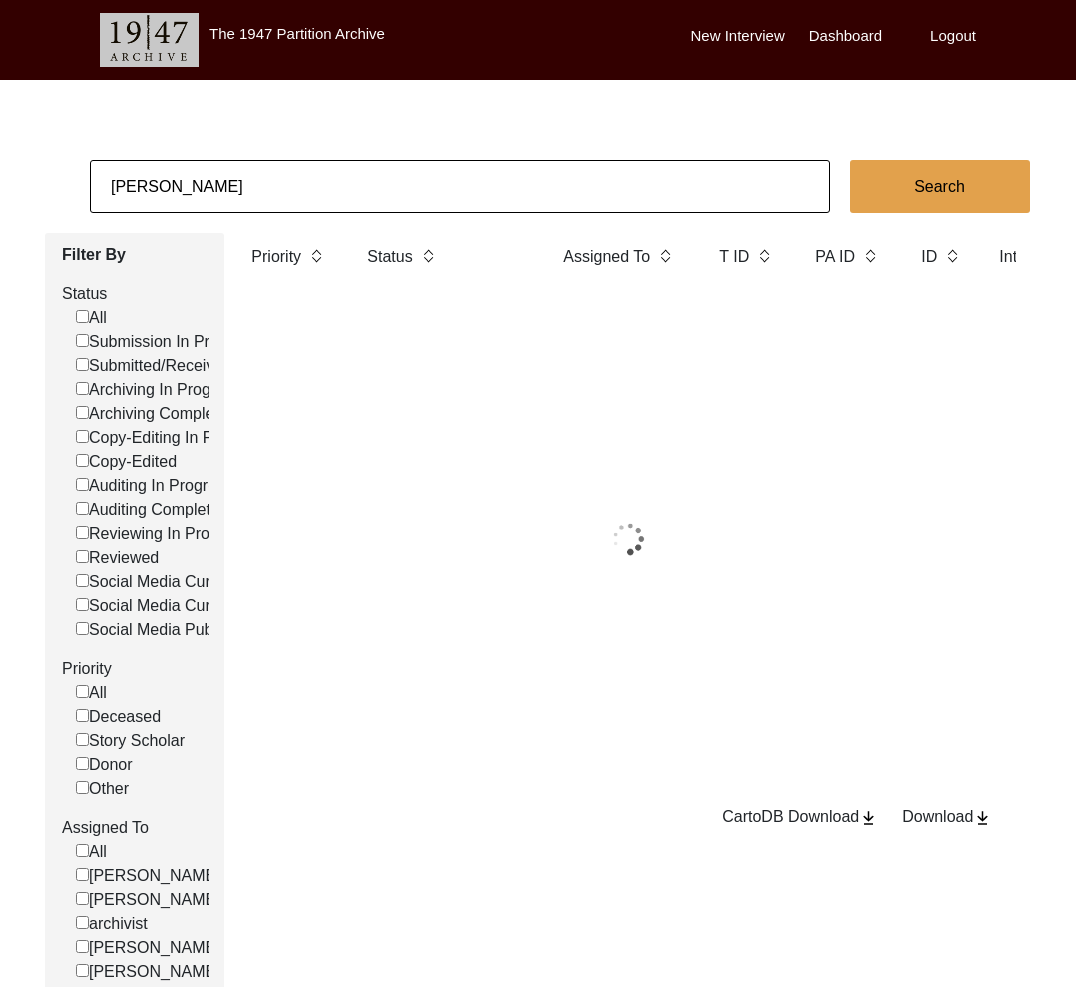 click on "[PERSON_NAME]" 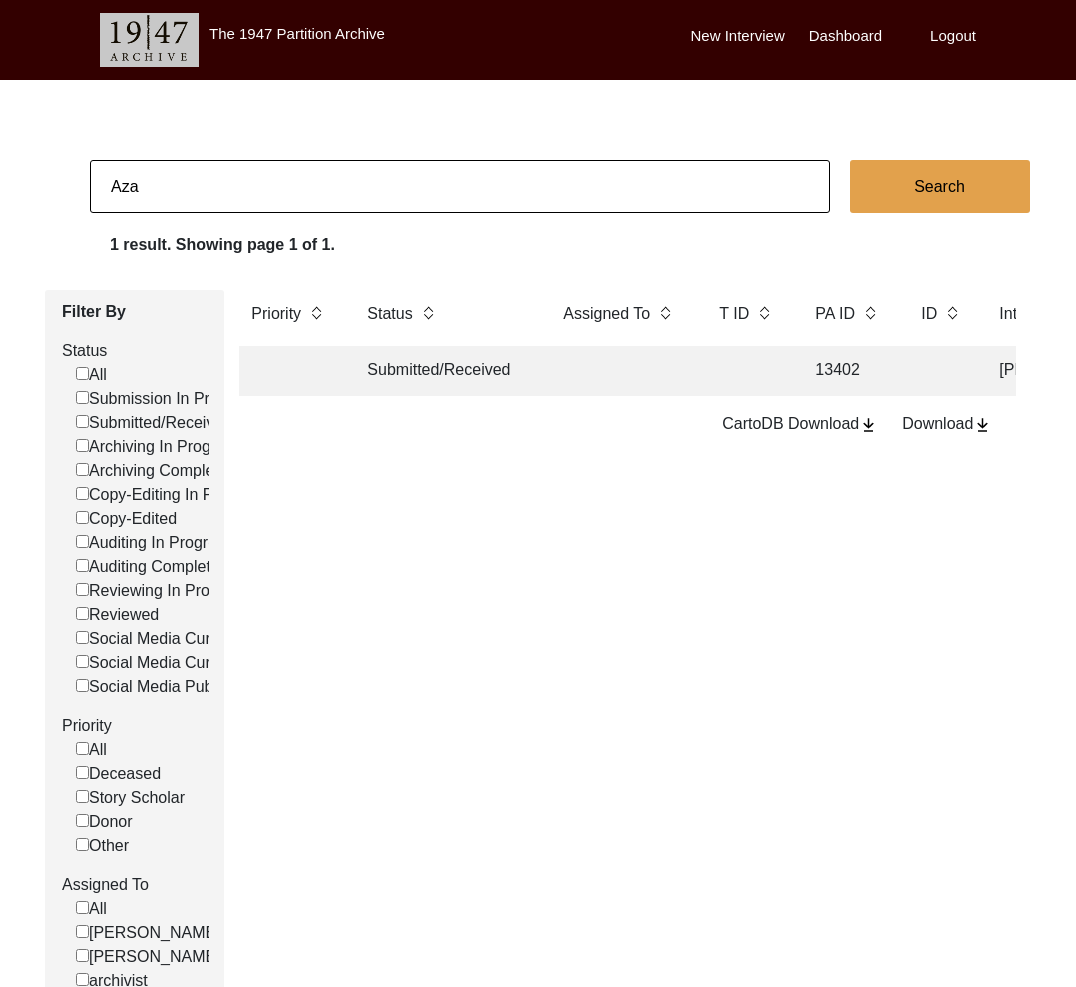 type on "[PERSON_NAME]" 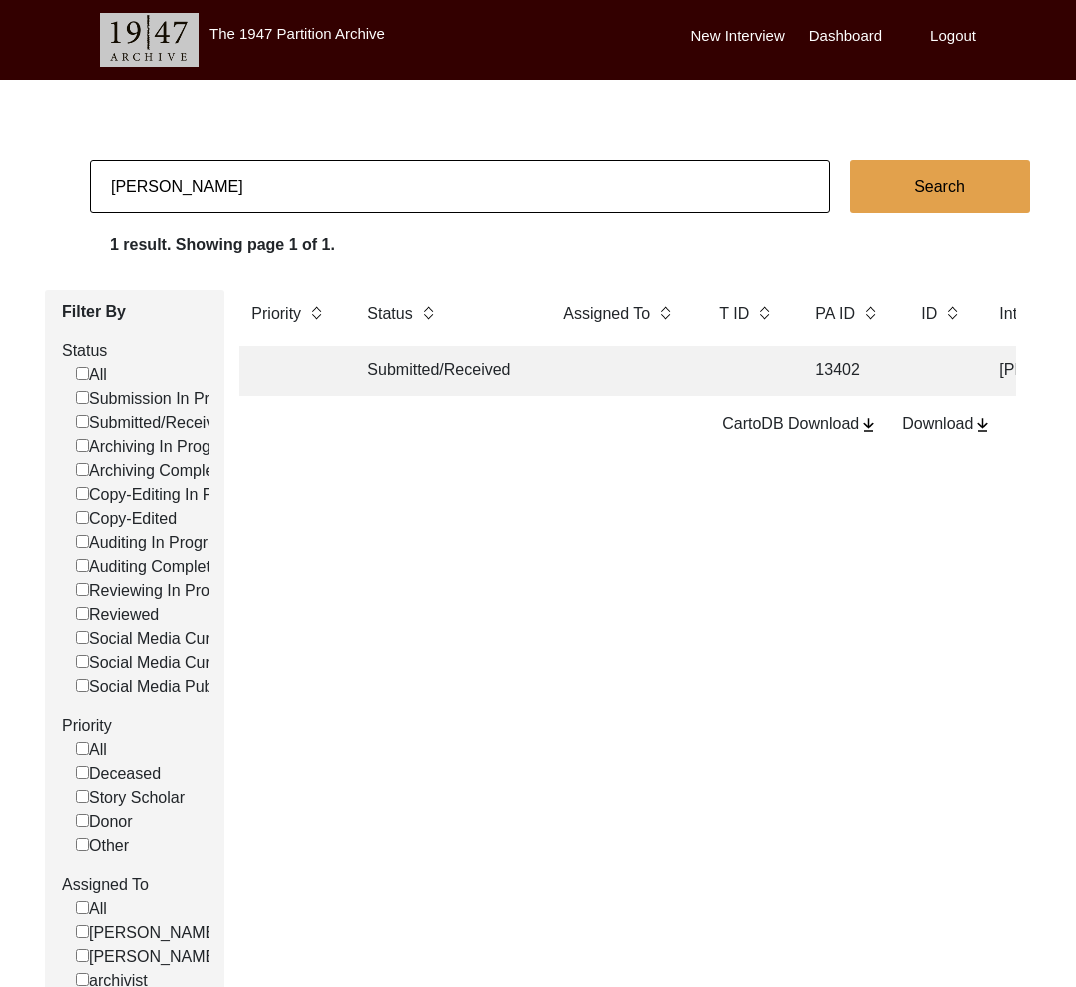 checkbox on "false" 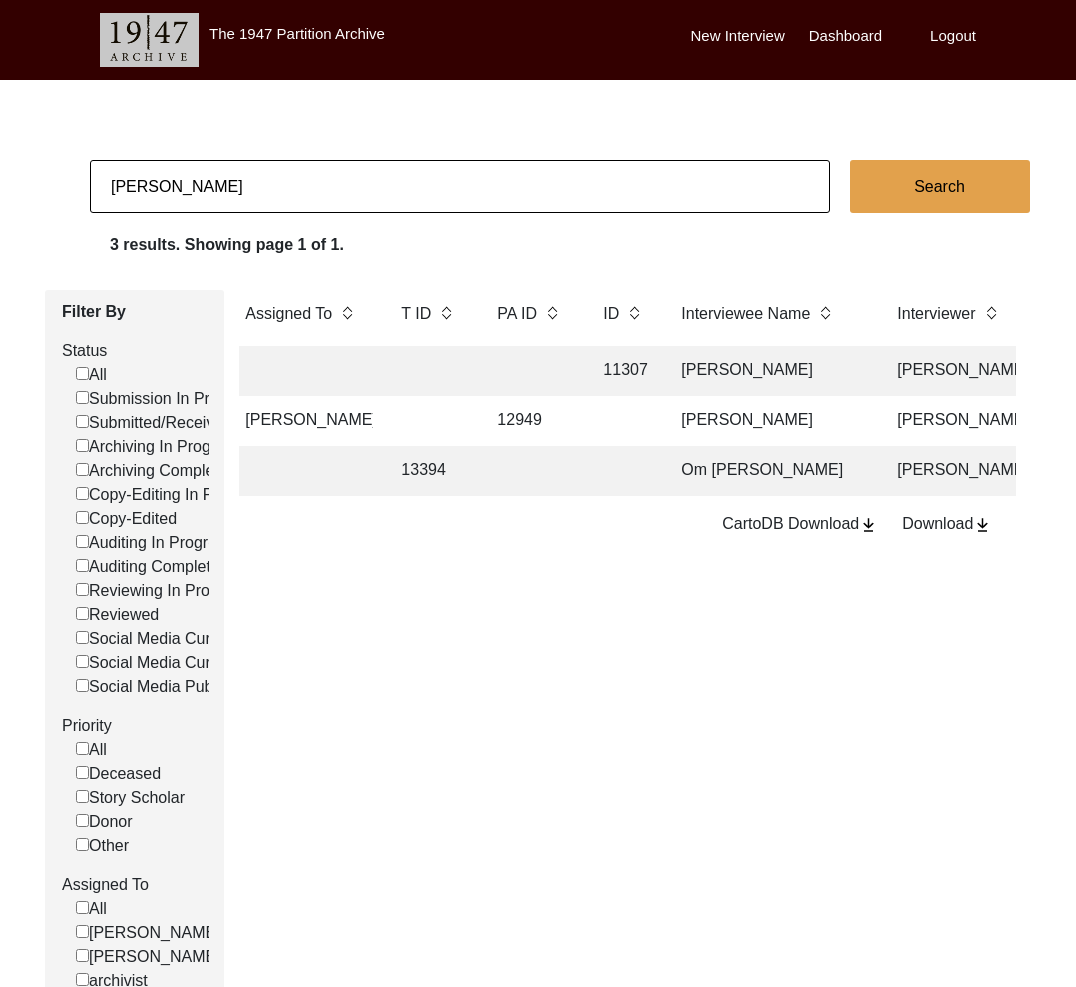 scroll, scrollTop: 0, scrollLeft: 0, axis: both 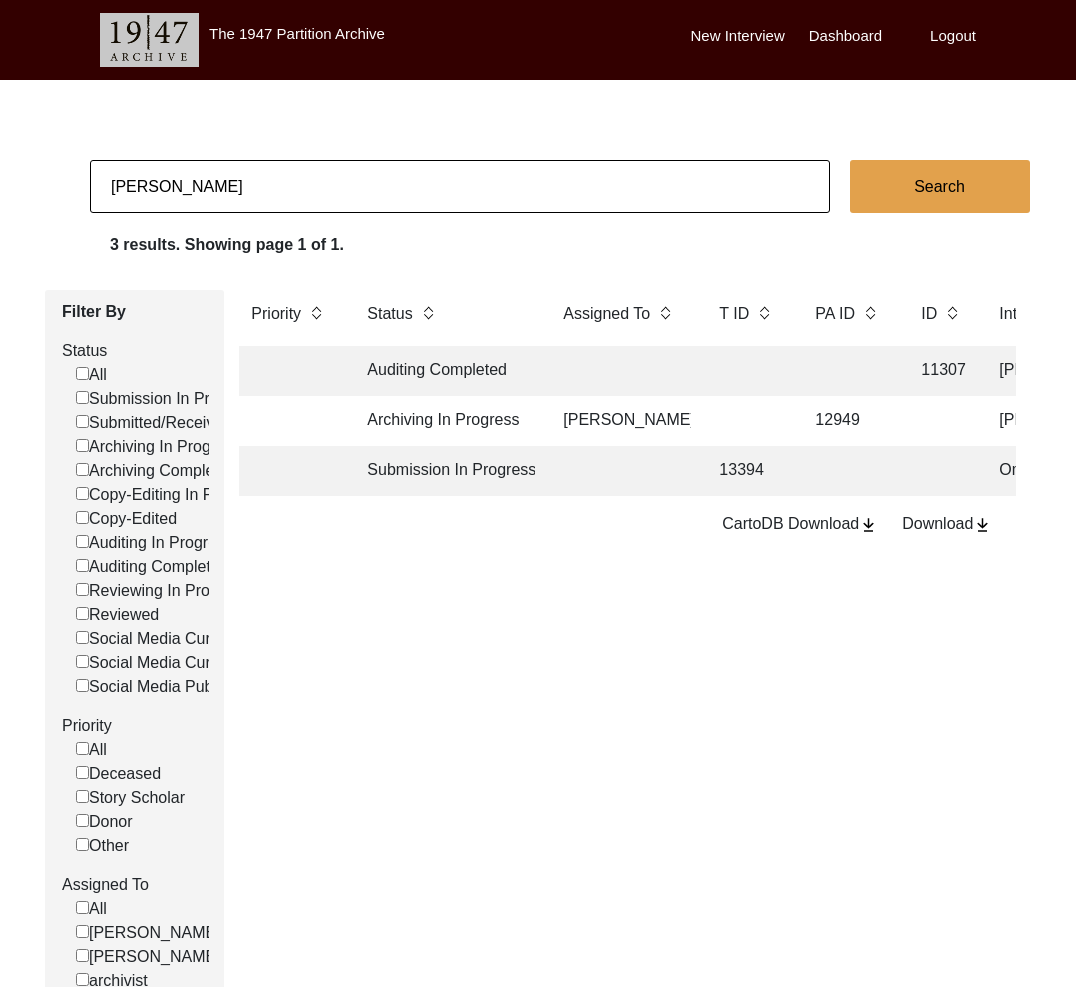 click 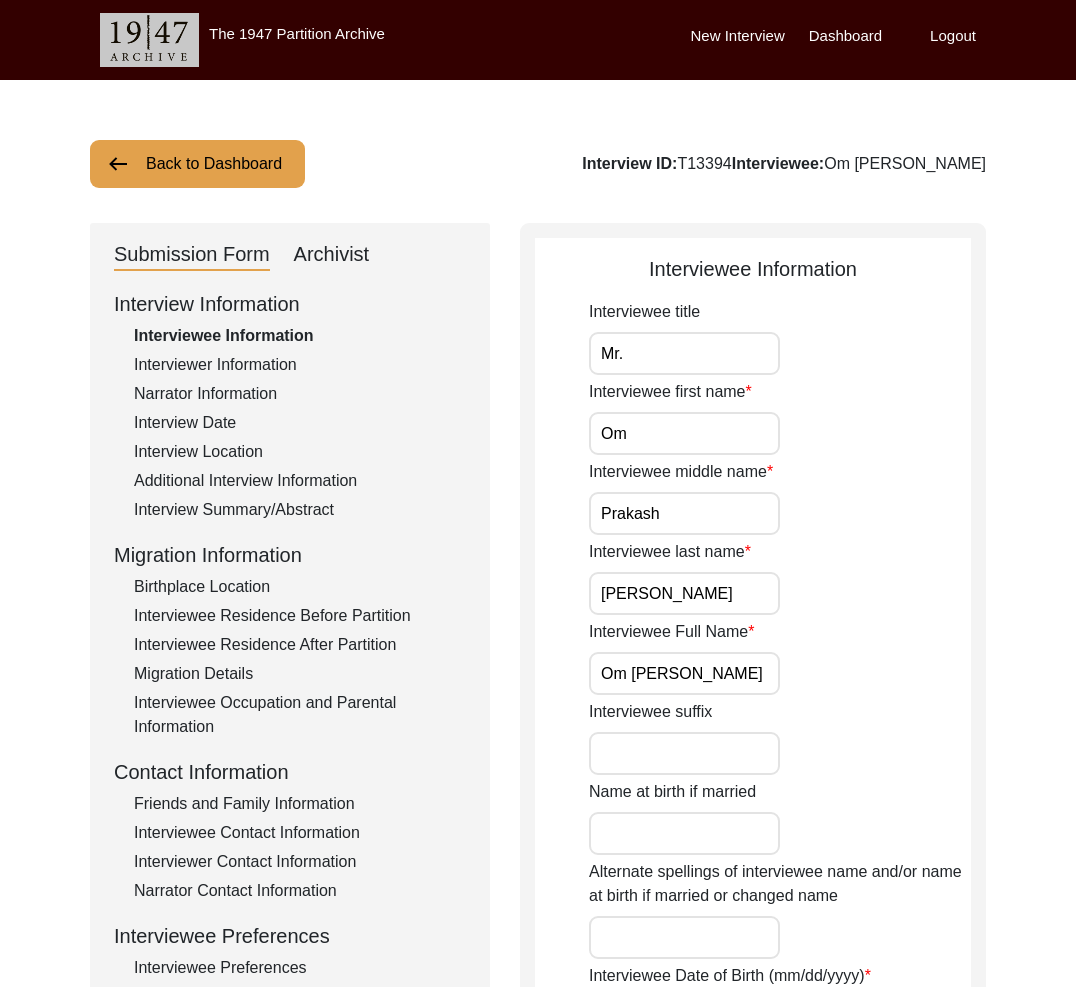 drag, startPoint x: 1008, startPoint y: 161, endPoint x: 837, endPoint y: 172, distance: 171.35344 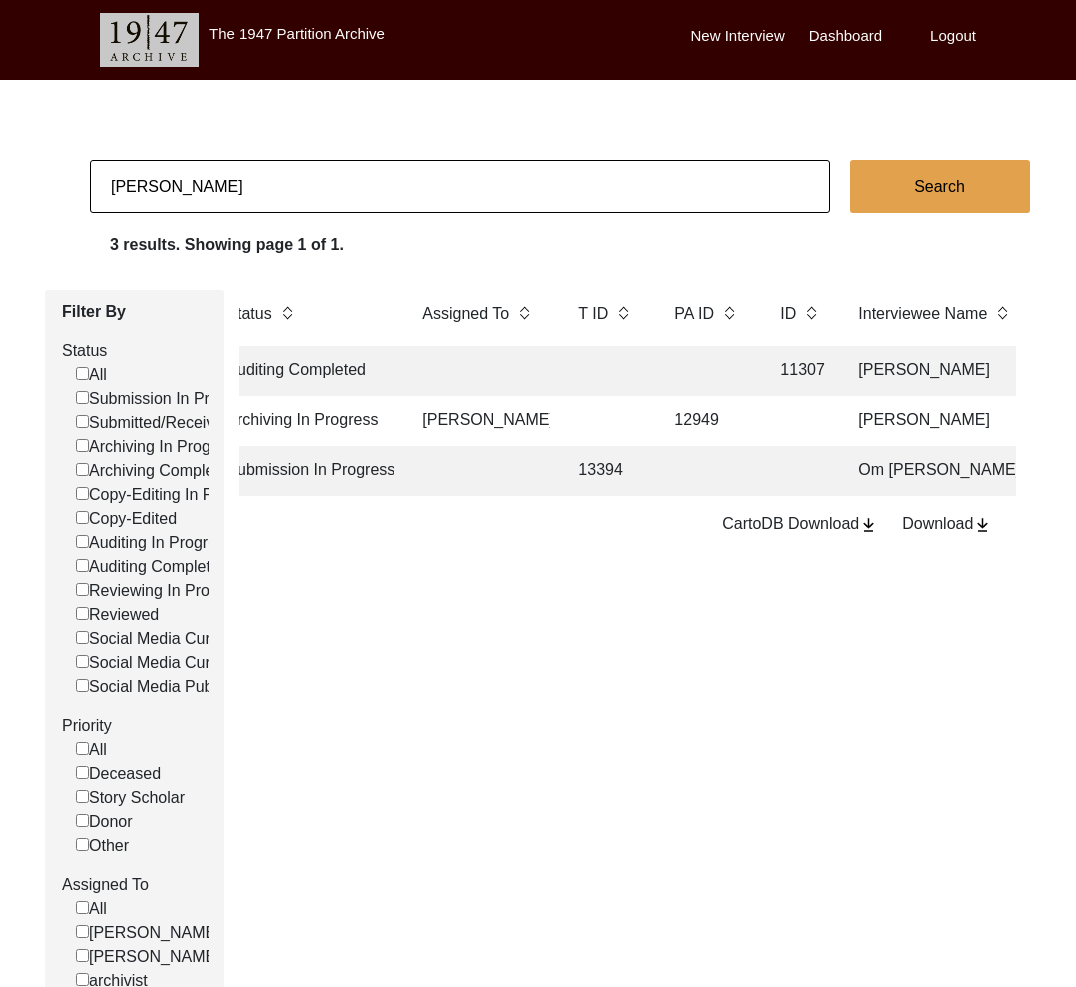 scroll, scrollTop: 0, scrollLeft: 187, axis: horizontal 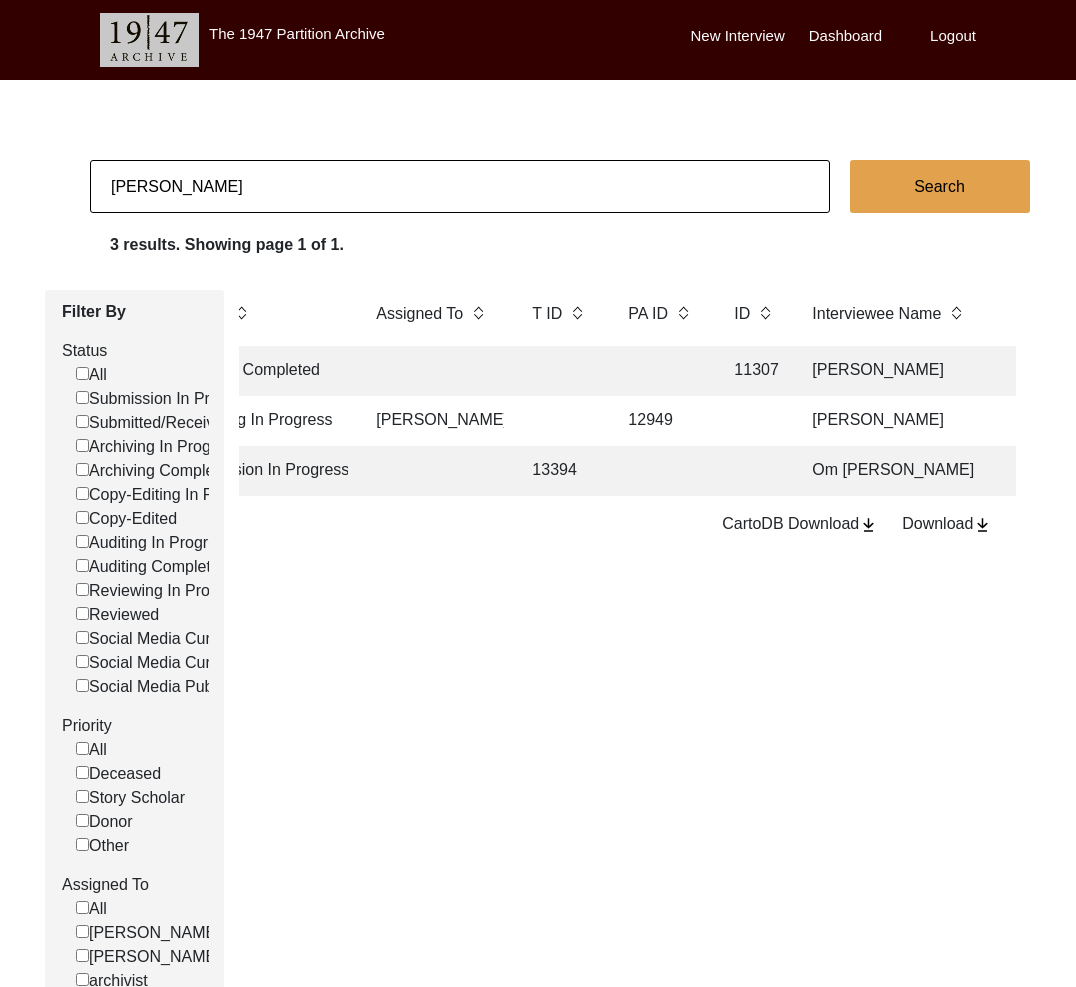 click 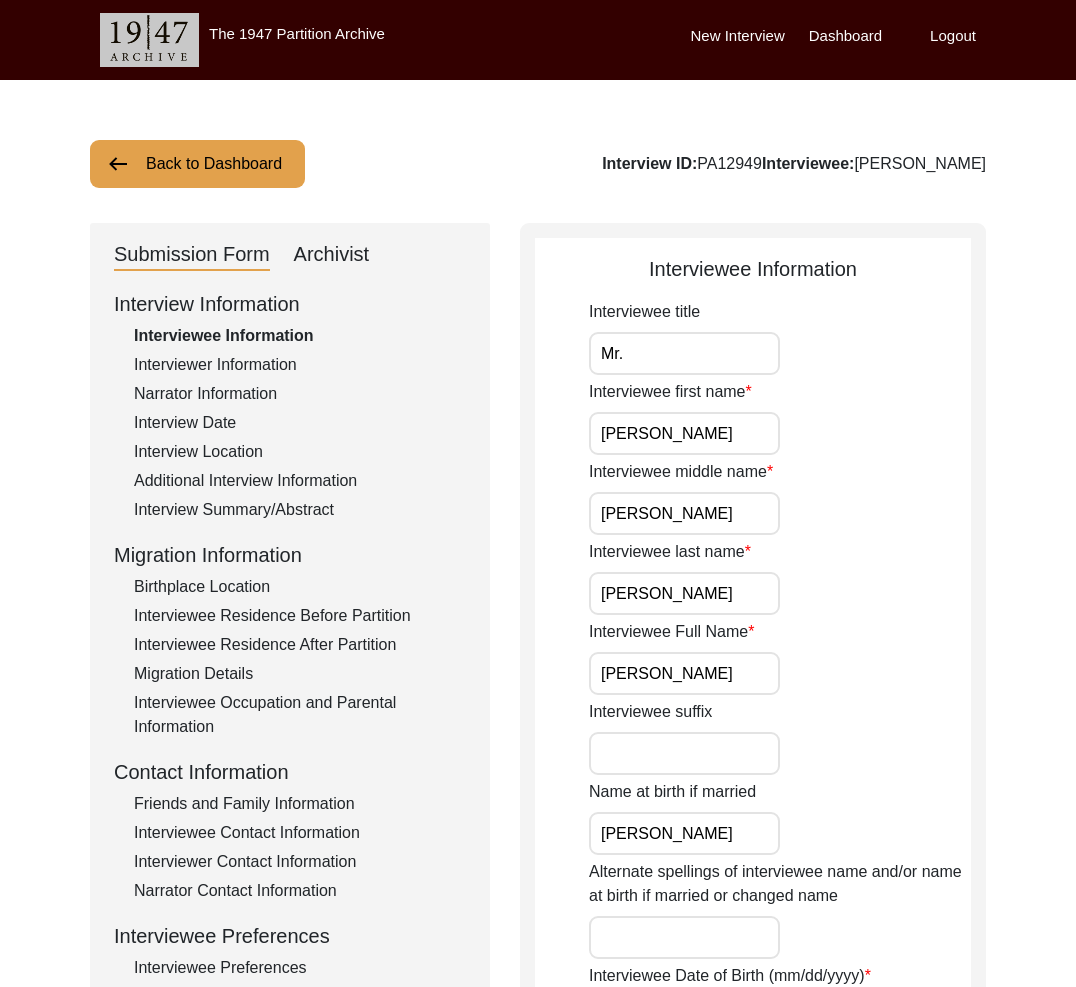click on "Archivist" 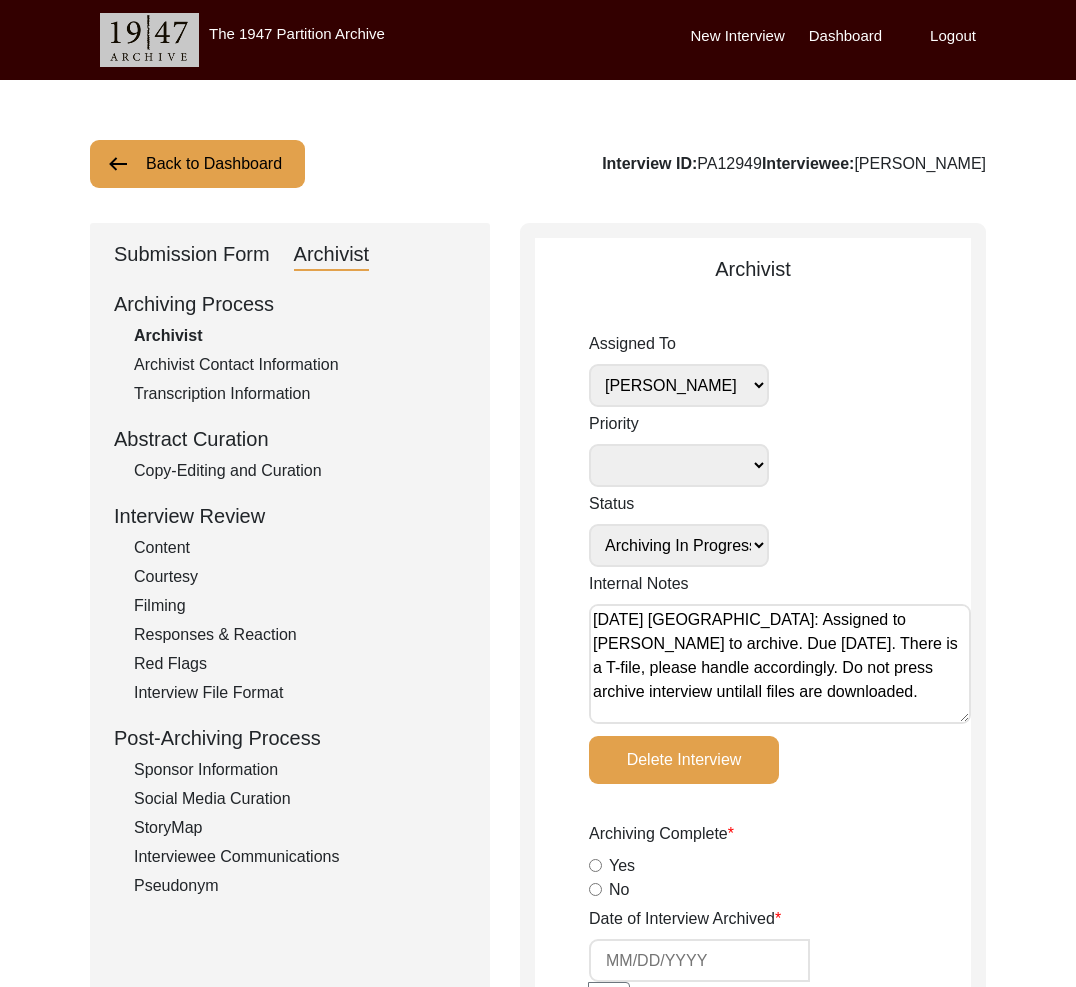 click on "Submission Form" 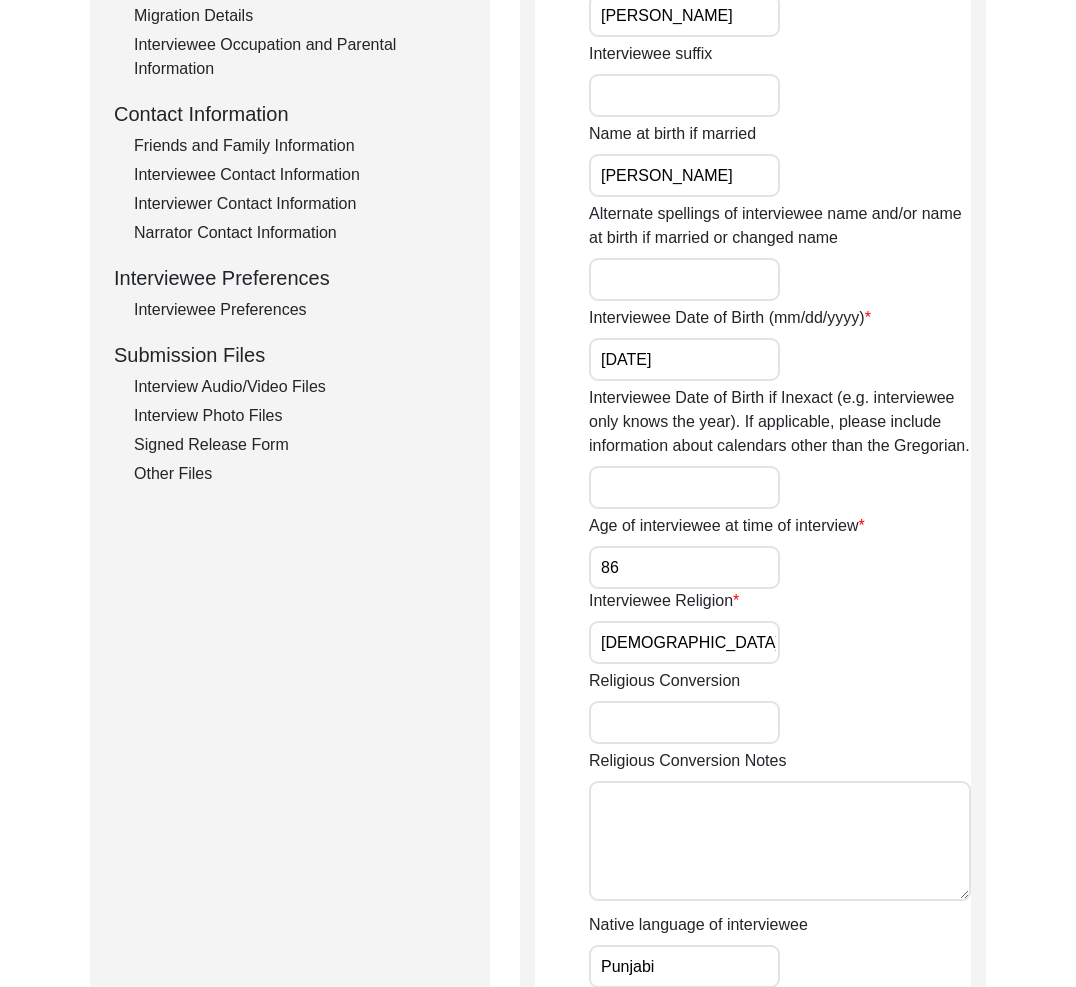click on "Interview Audio/Video Files" 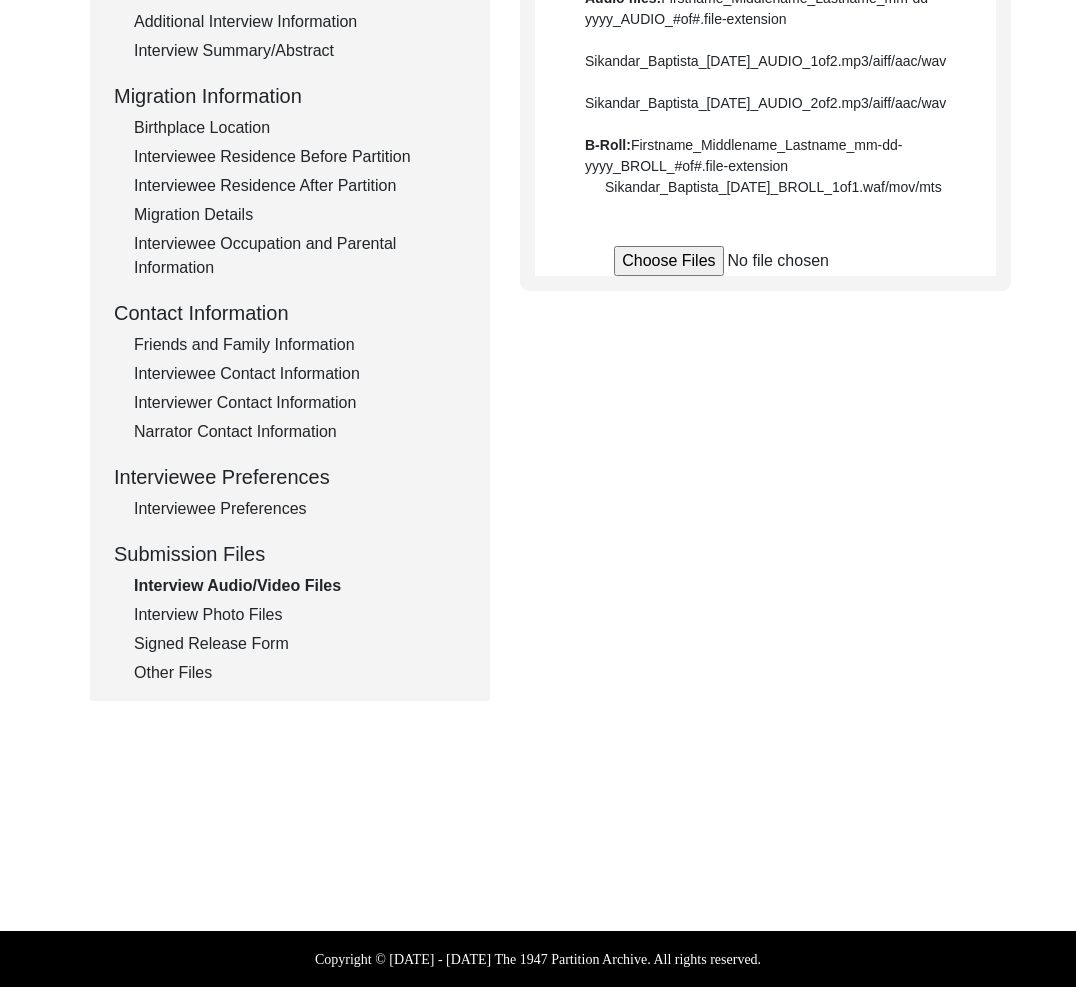 scroll, scrollTop: 499, scrollLeft: 0, axis: vertical 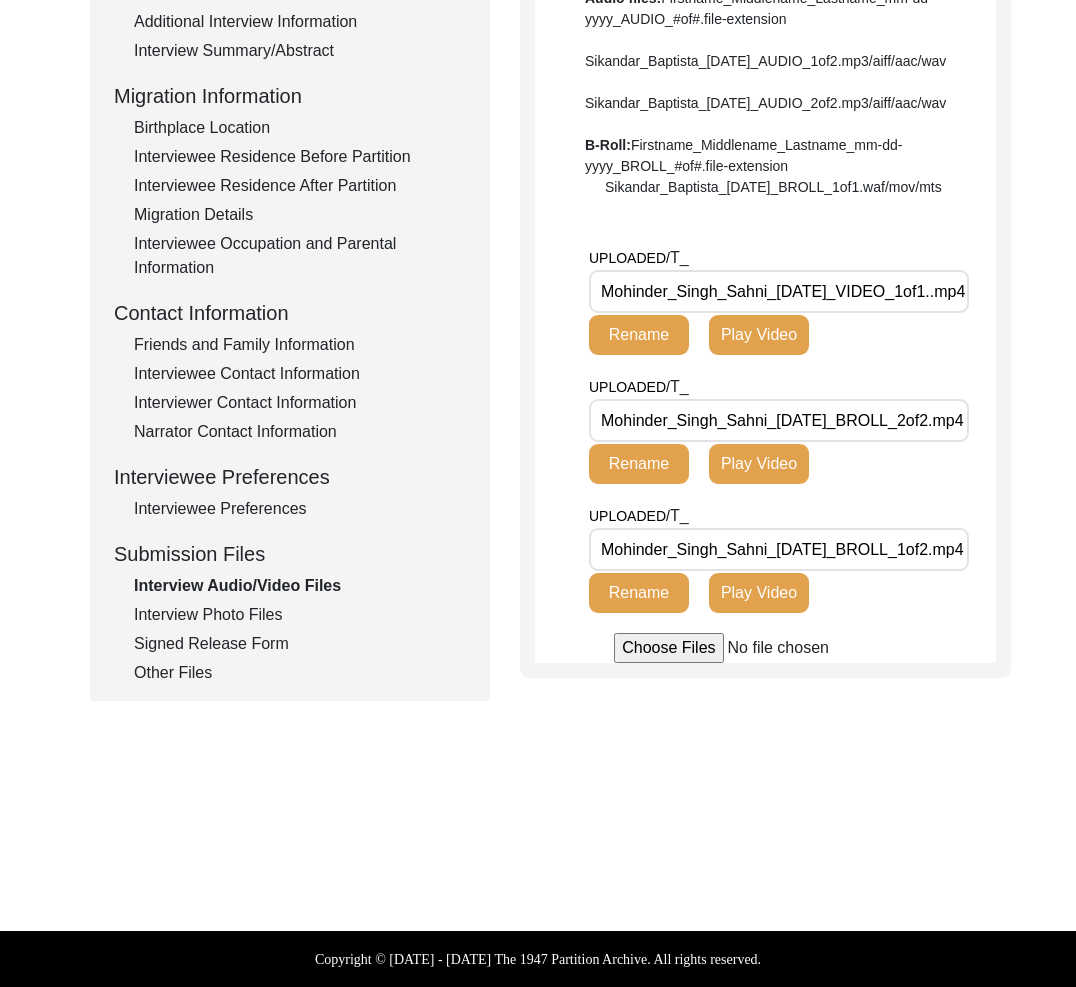 click on "Interview Photo Files" 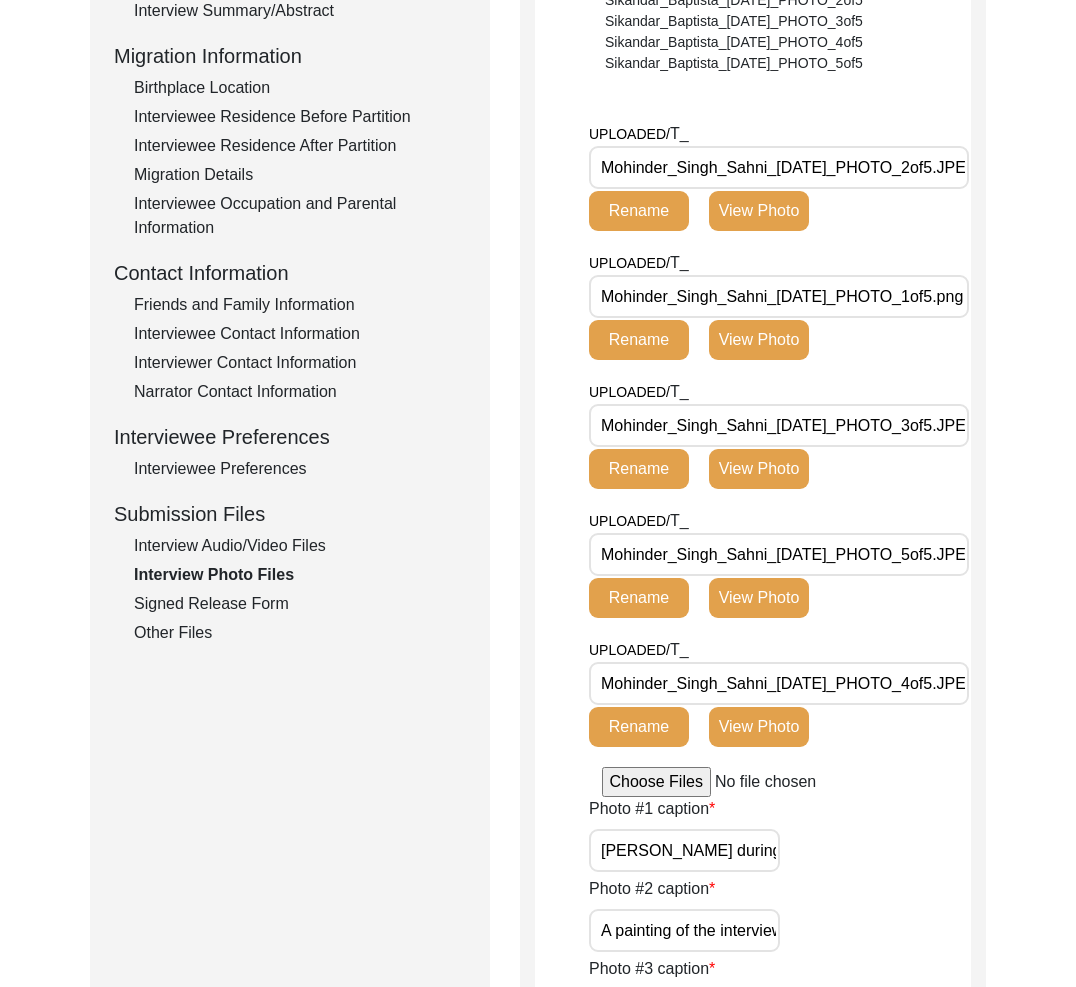 scroll, scrollTop: 0, scrollLeft: 45, axis: horizontal 